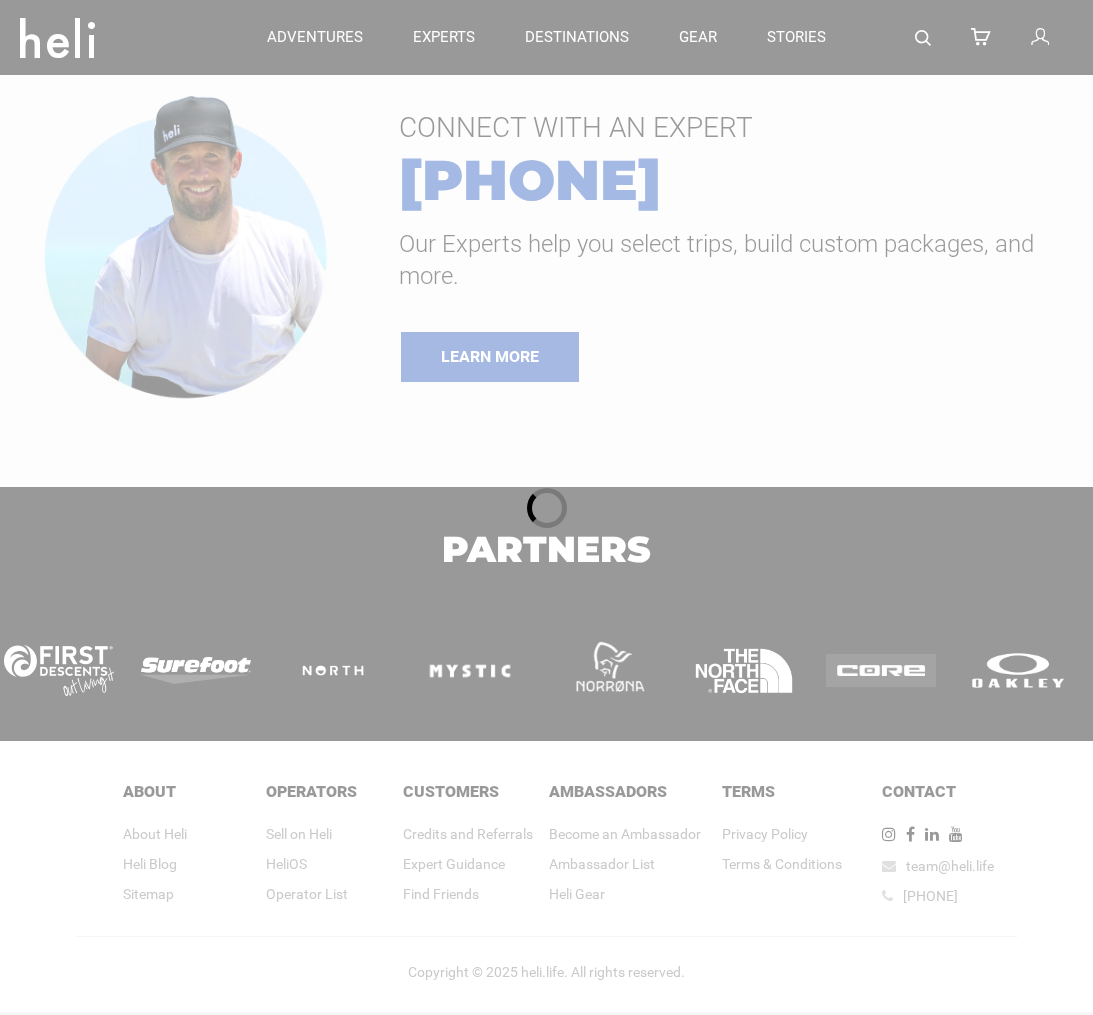 scroll, scrollTop: 0, scrollLeft: 0, axis: both 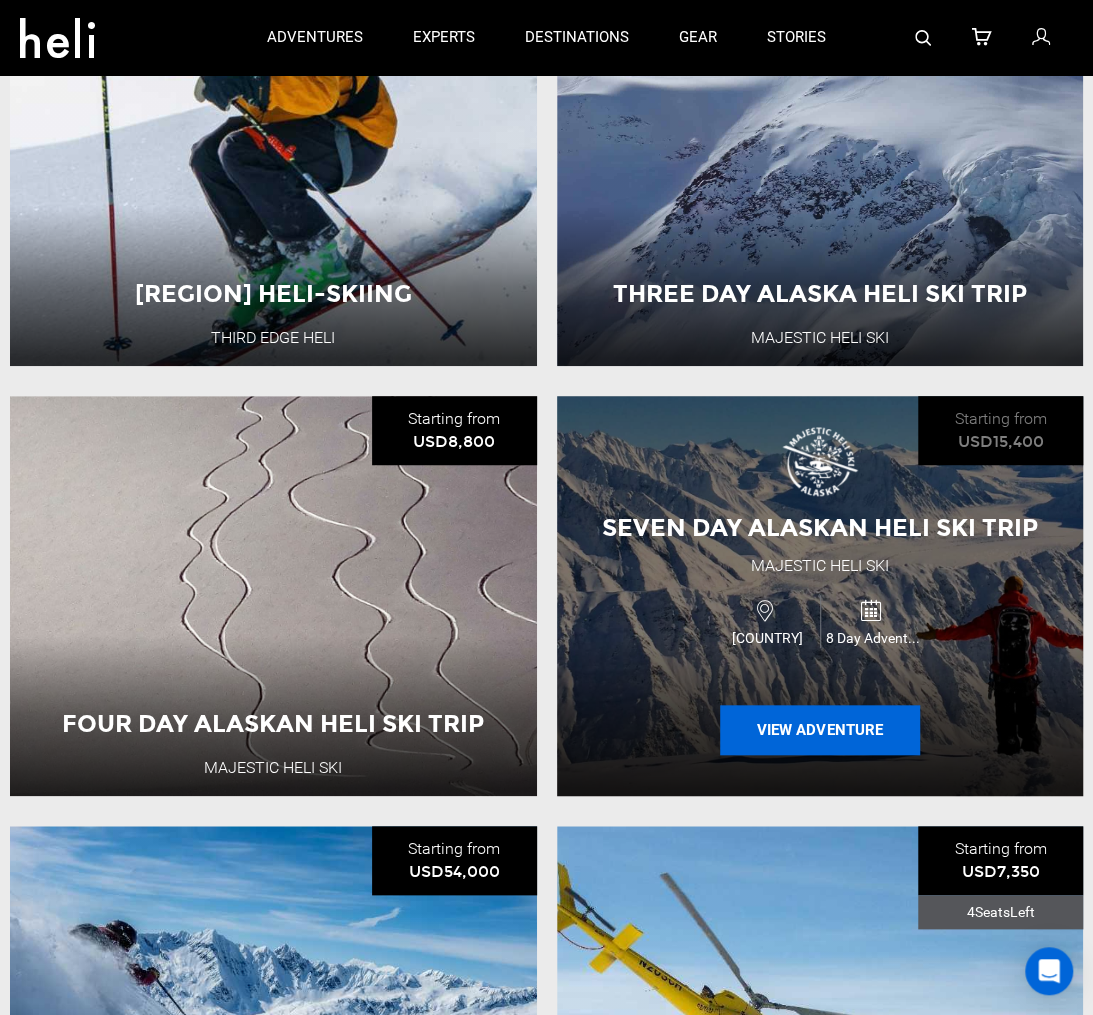 click on "View Adventure" at bounding box center (820, 730) 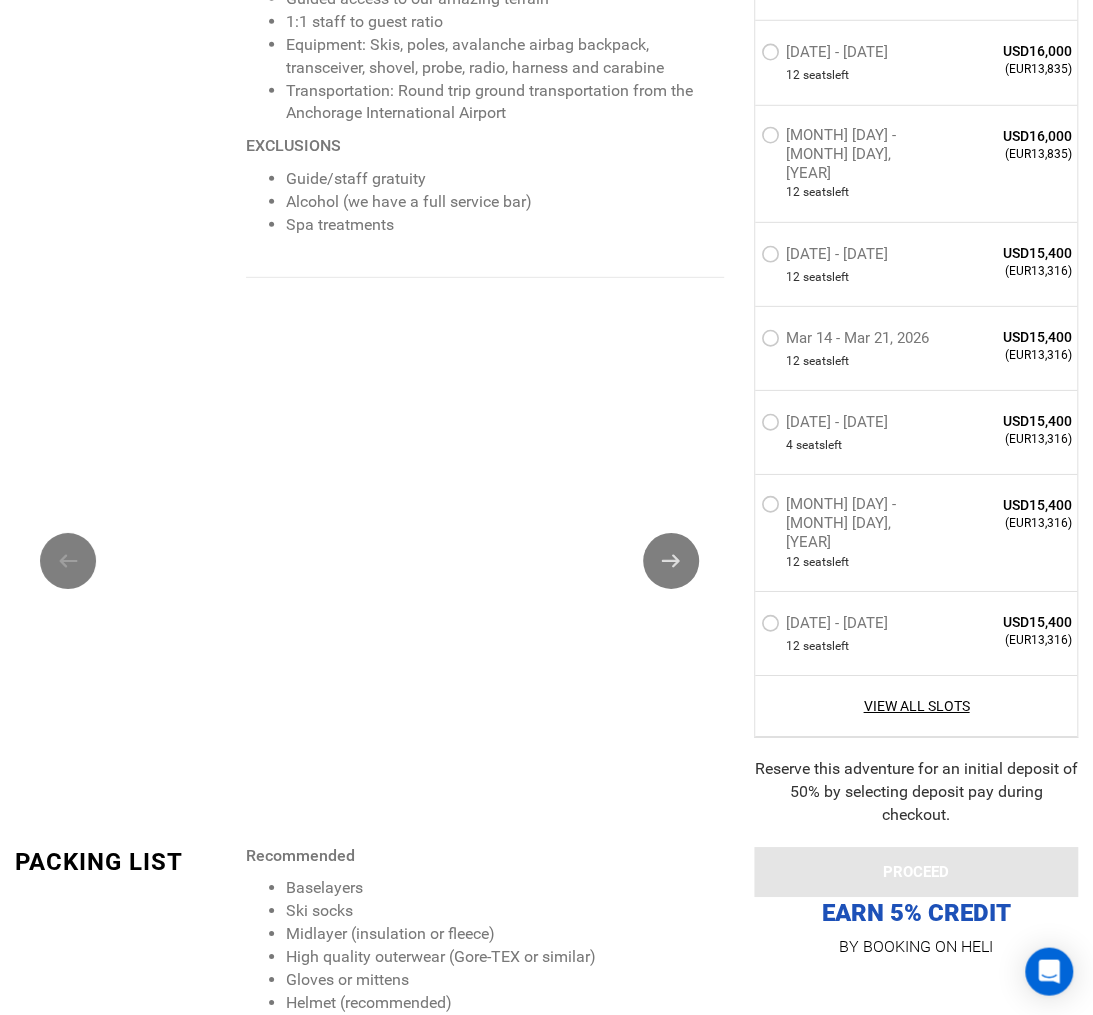 scroll, scrollTop: 2688, scrollLeft: 0, axis: vertical 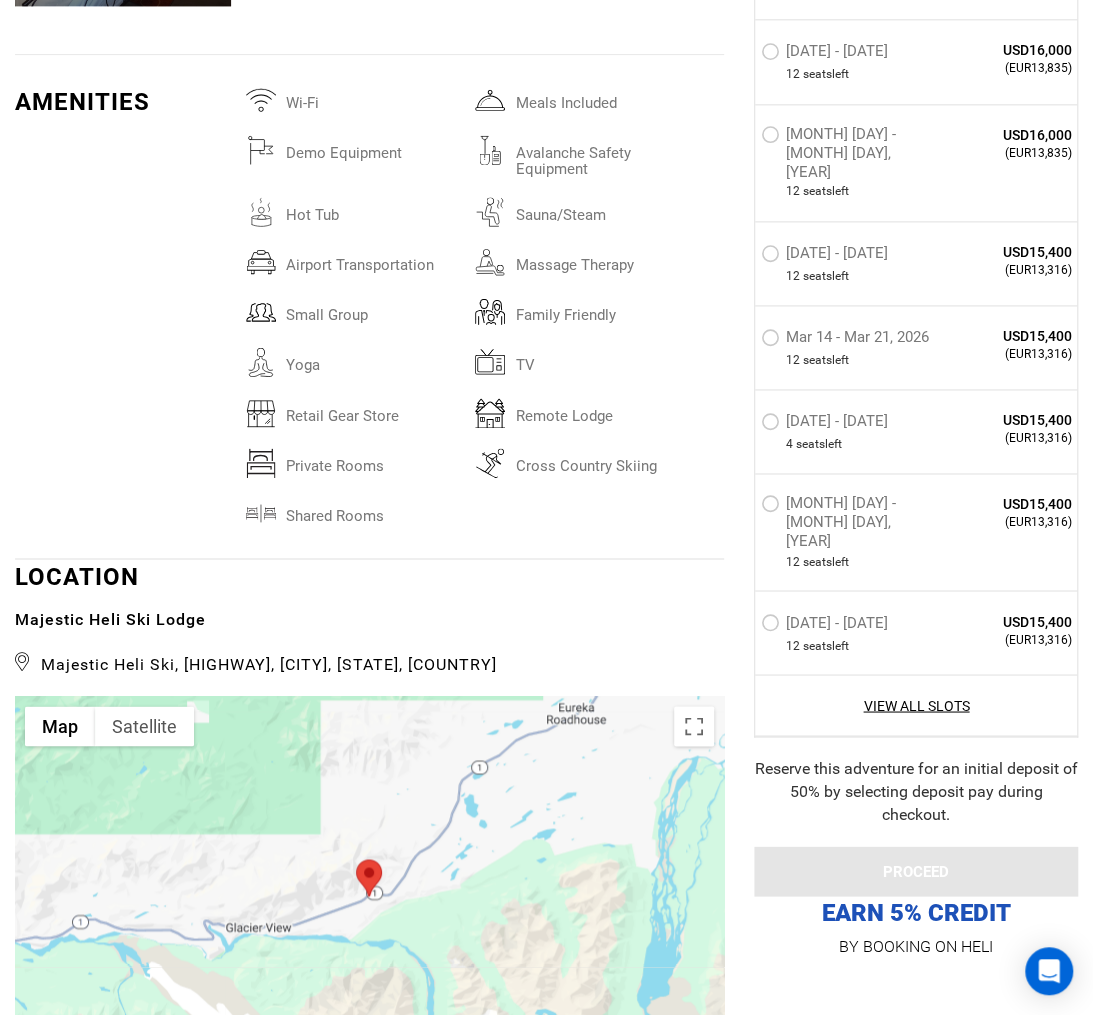 click on "...more" at bounding box center (270, -10) 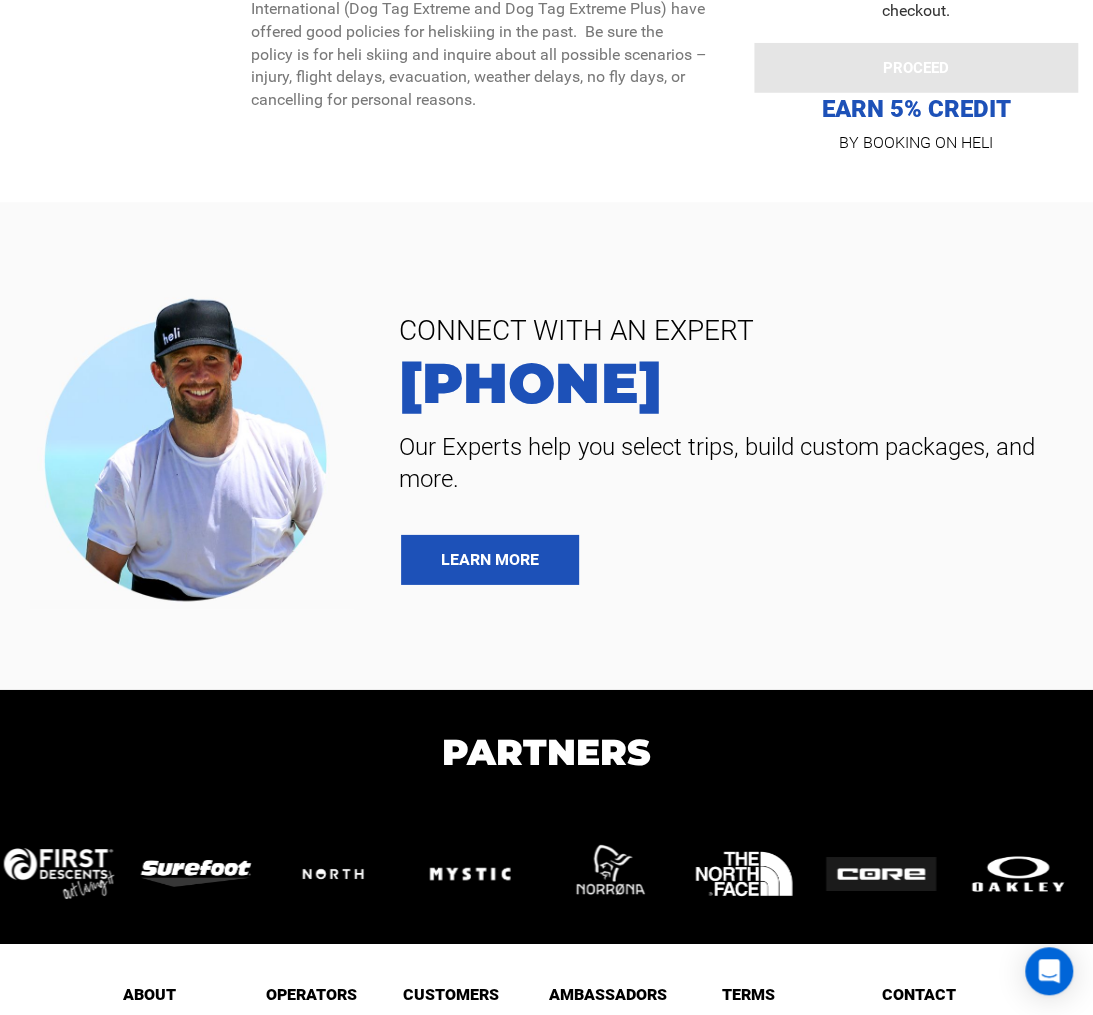 scroll, scrollTop: 9088, scrollLeft: 0, axis: vertical 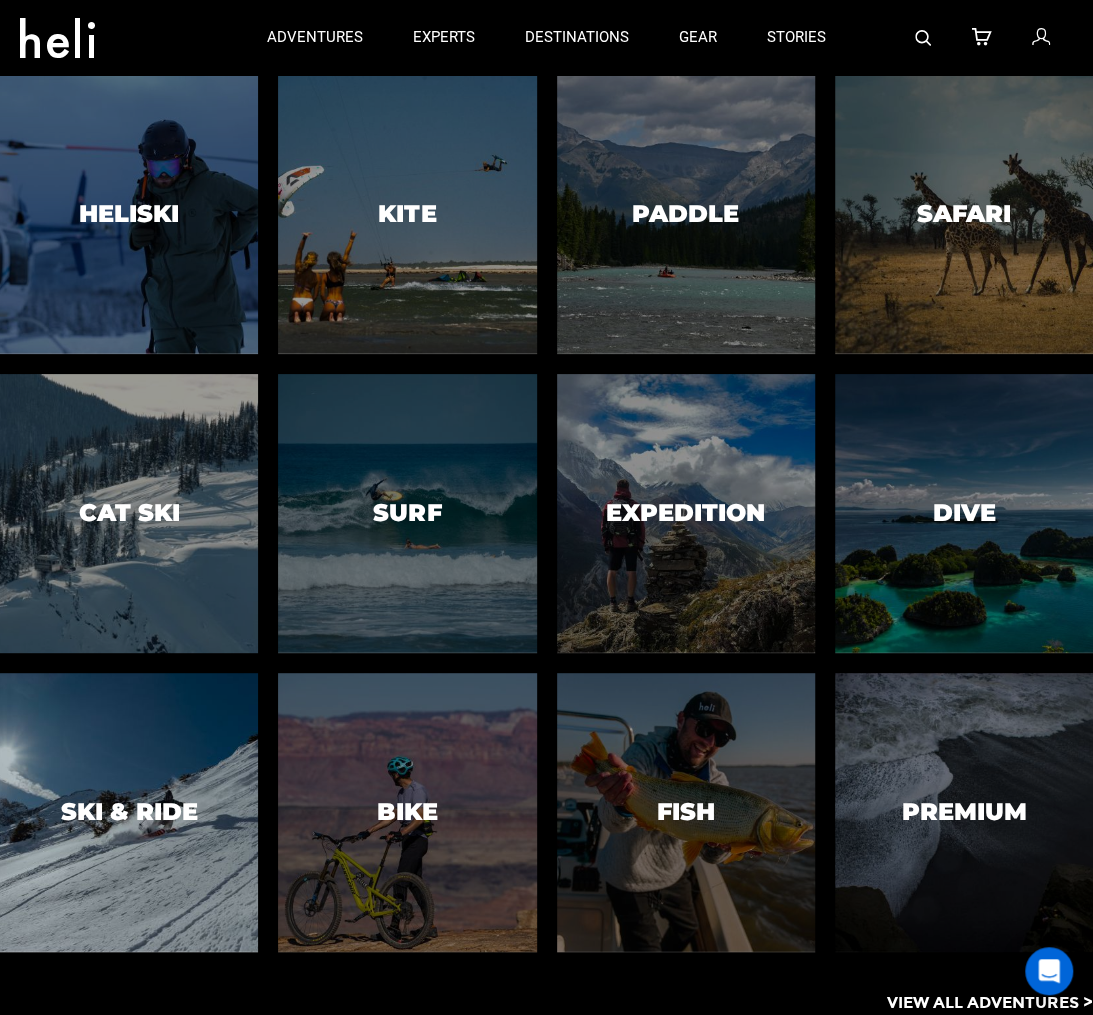 click on "Ski & Ride" at bounding box center [129, 812] 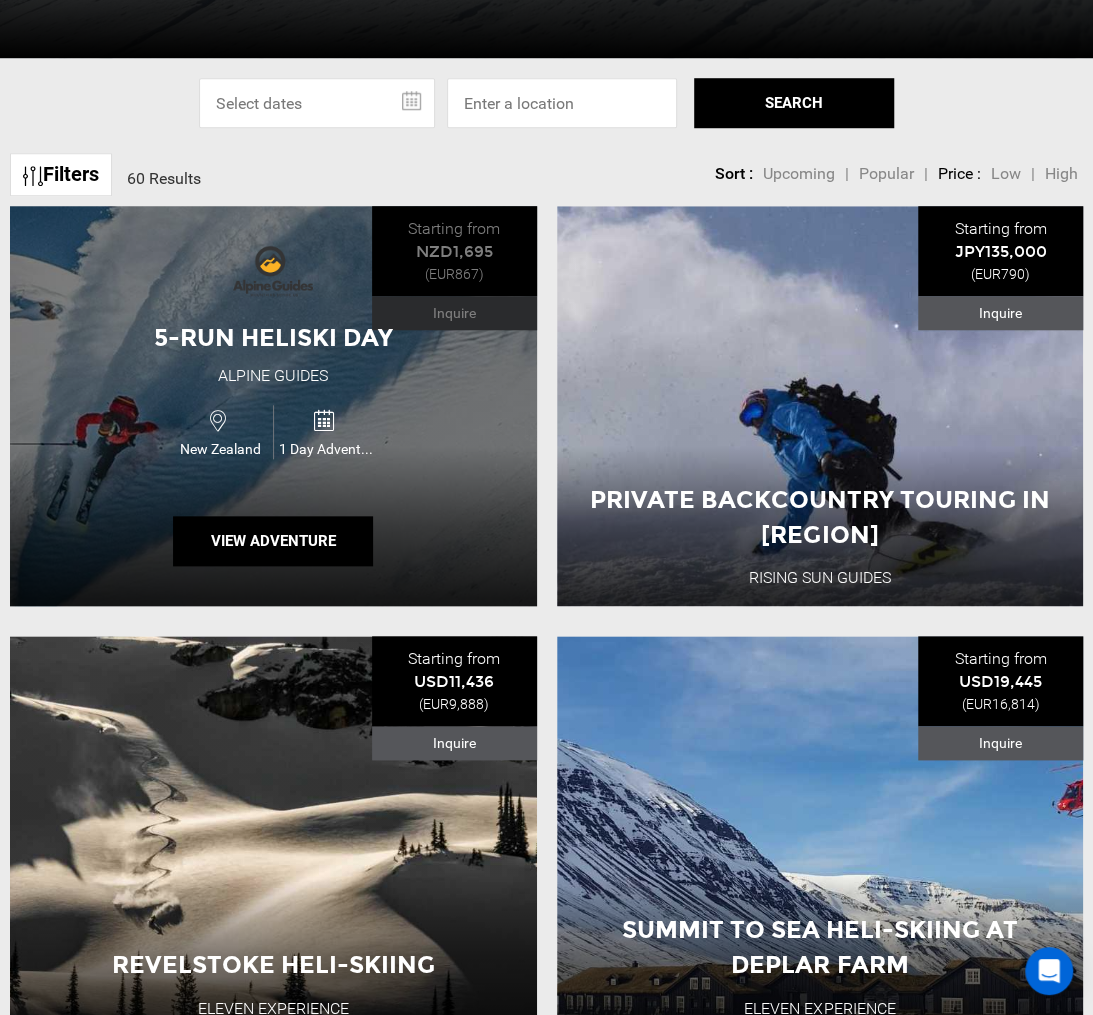 scroll, scrollTop: 640, scrollLeft: 0, axis: vertical 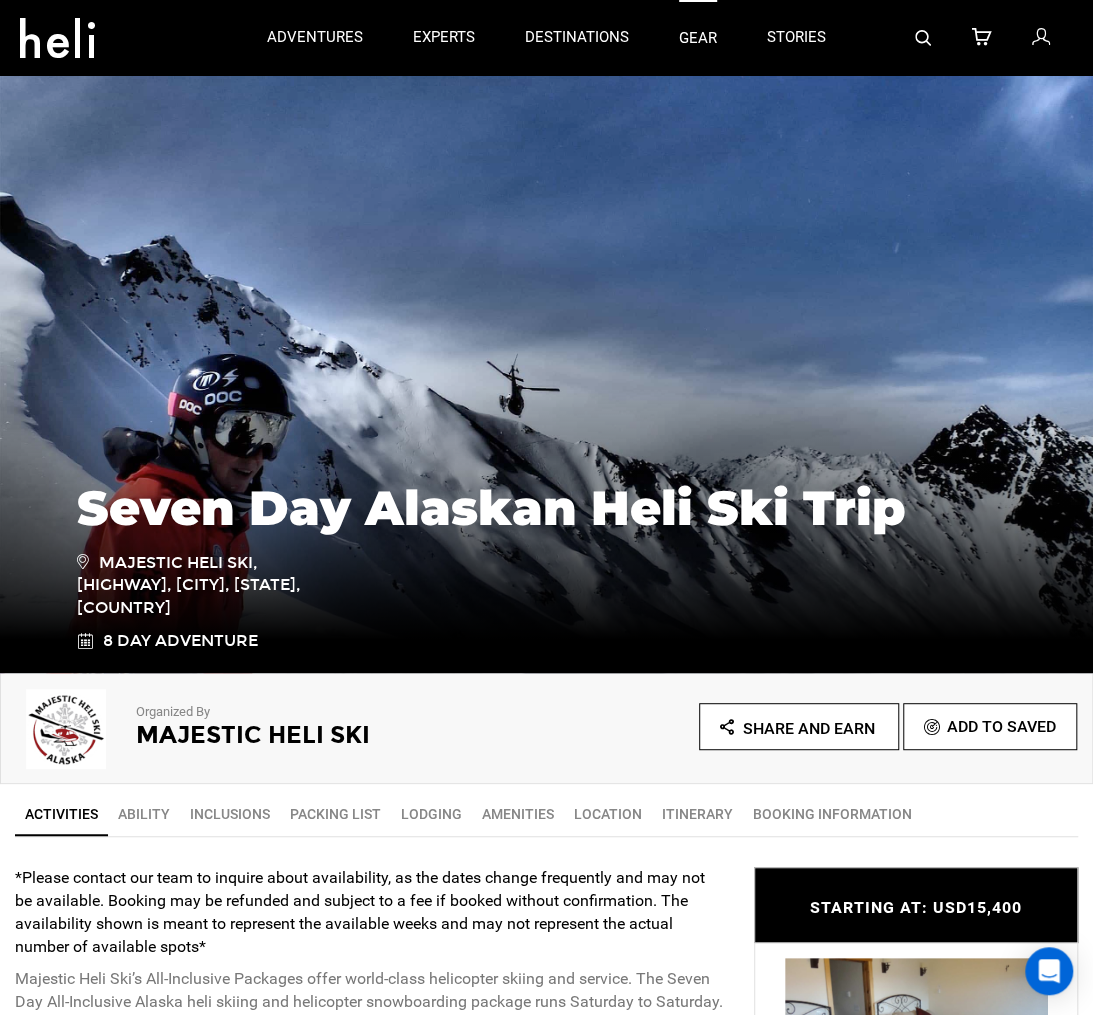 click on "gear" at bounding box center (698, 37) 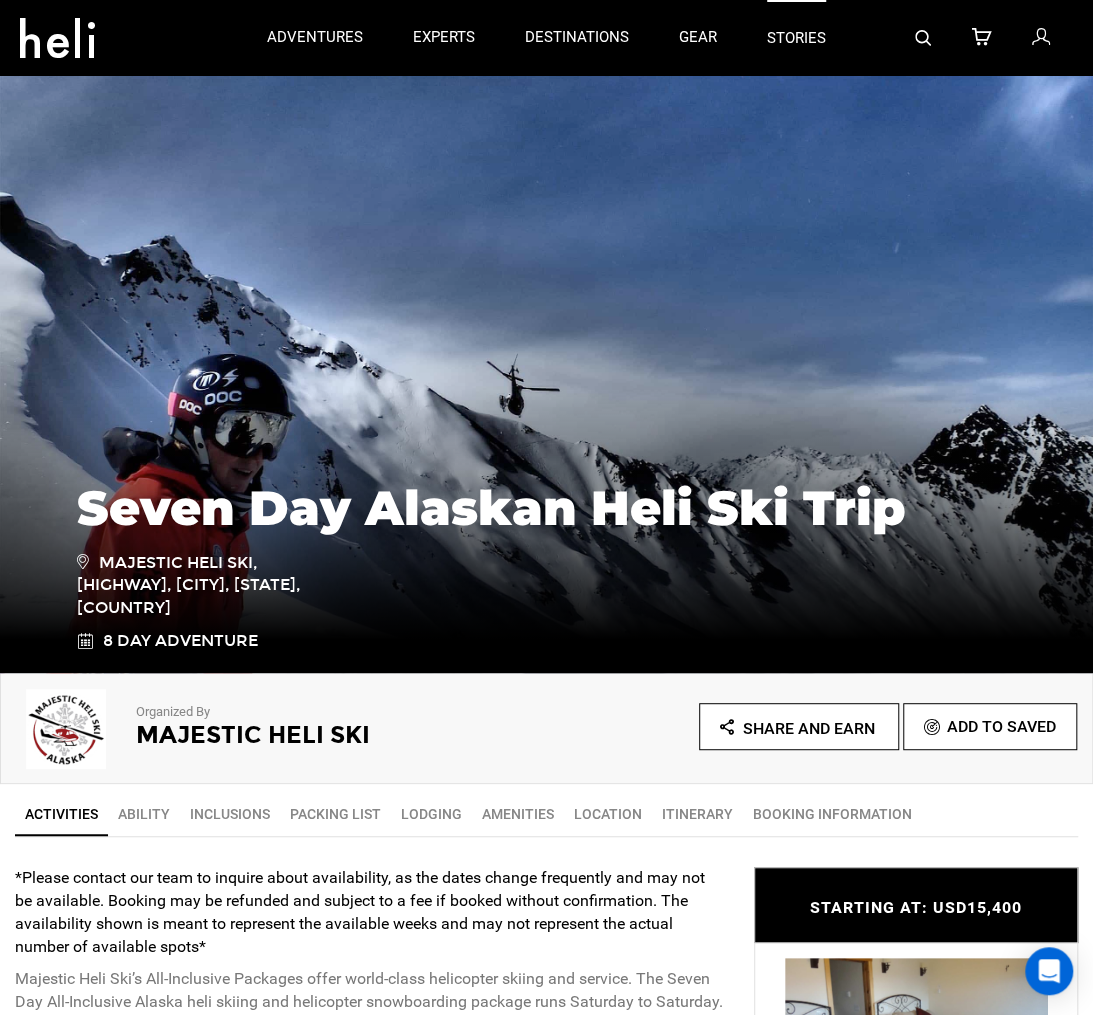 click on "stories" at bounding box center [796, 37] 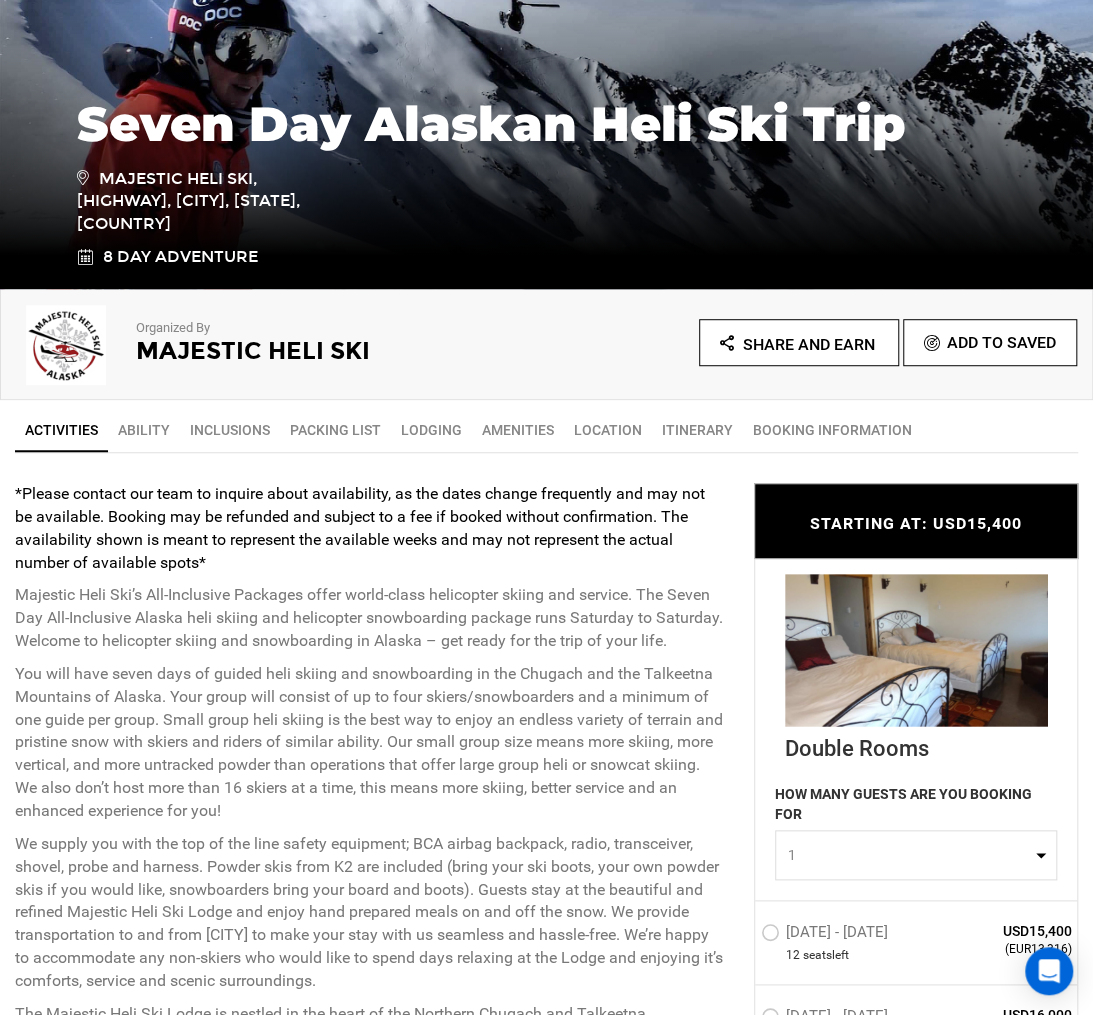 click on "Ability" at bounding box center (144, 430) 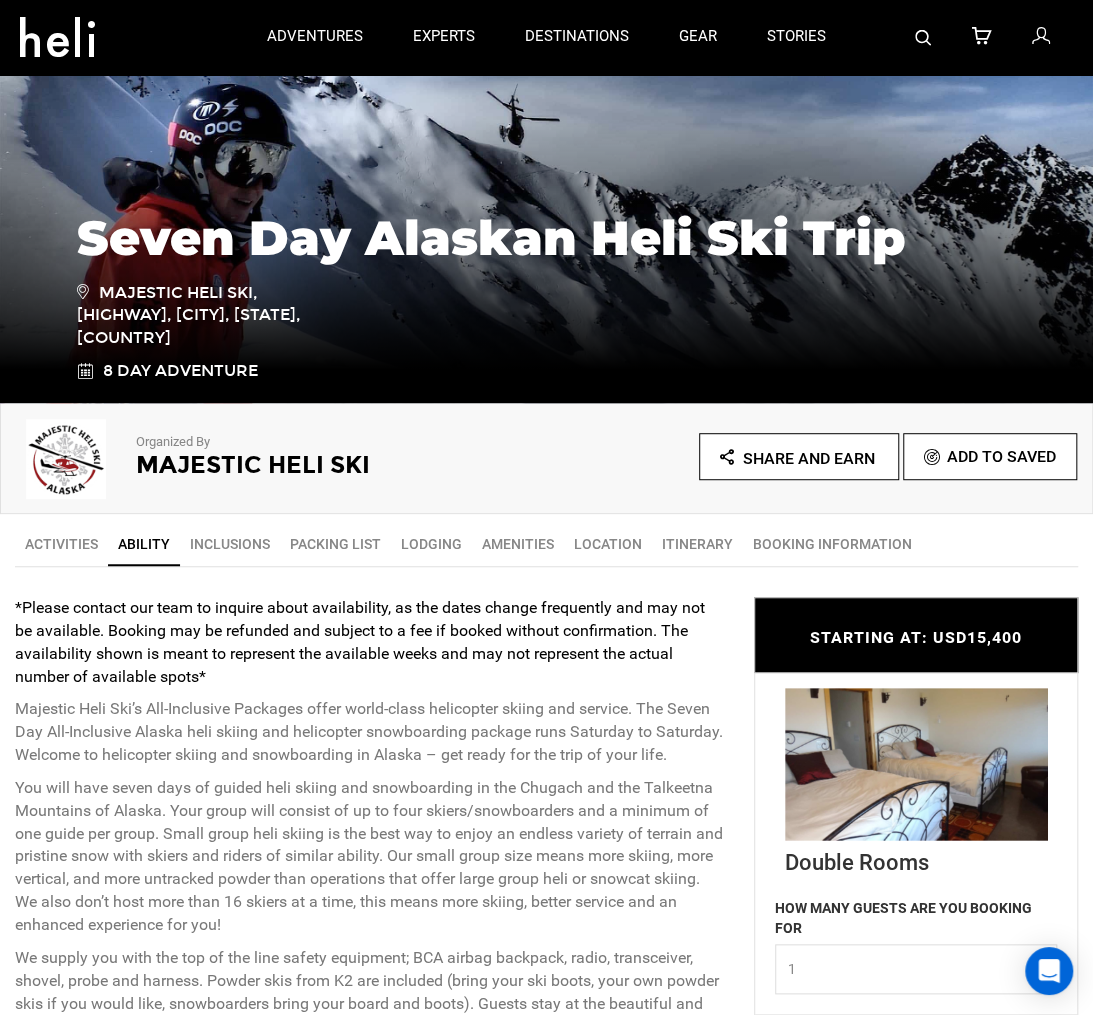 scroll, scrollTop: 223, scrollLeft: 0, axis: vertical 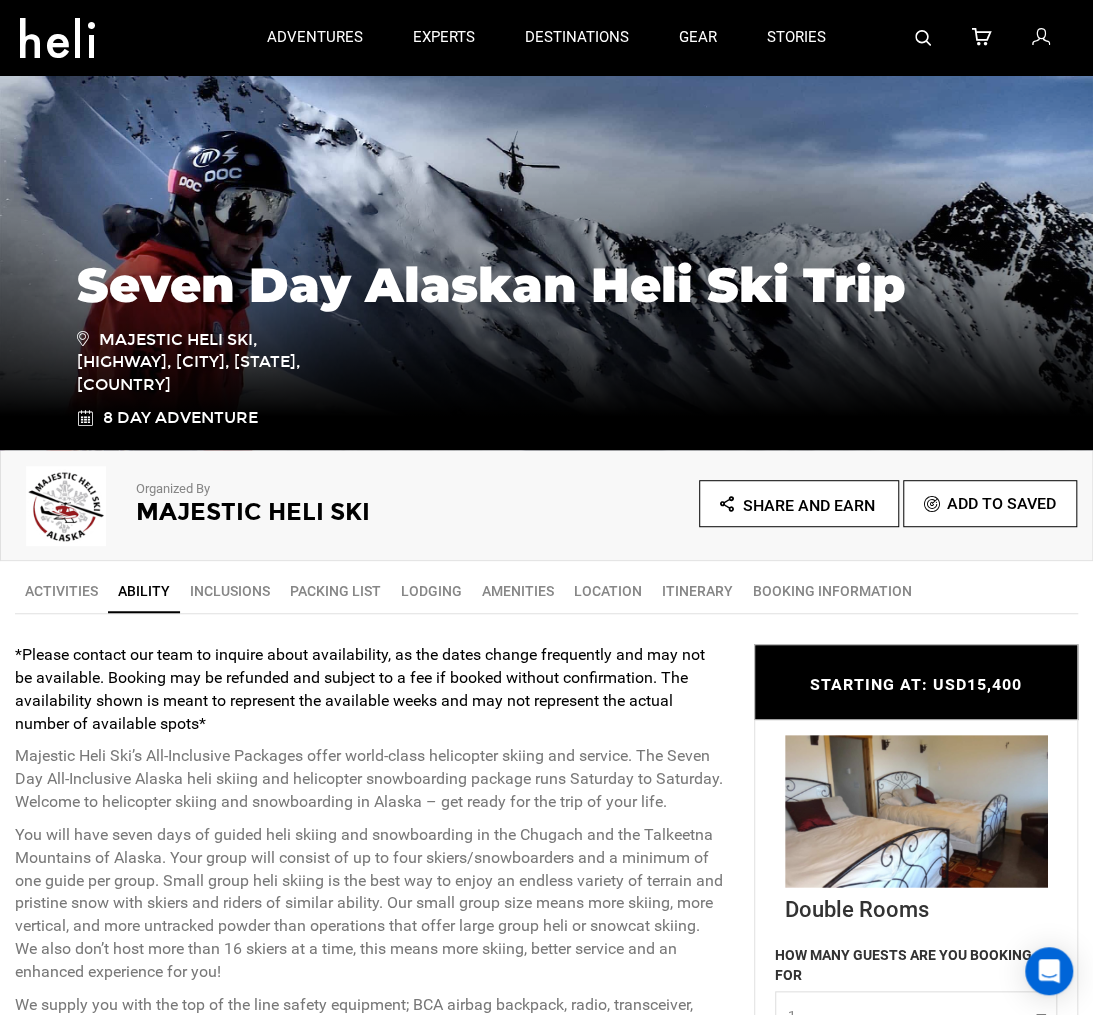 click on "Lodging" at bounding box center [431, 591] 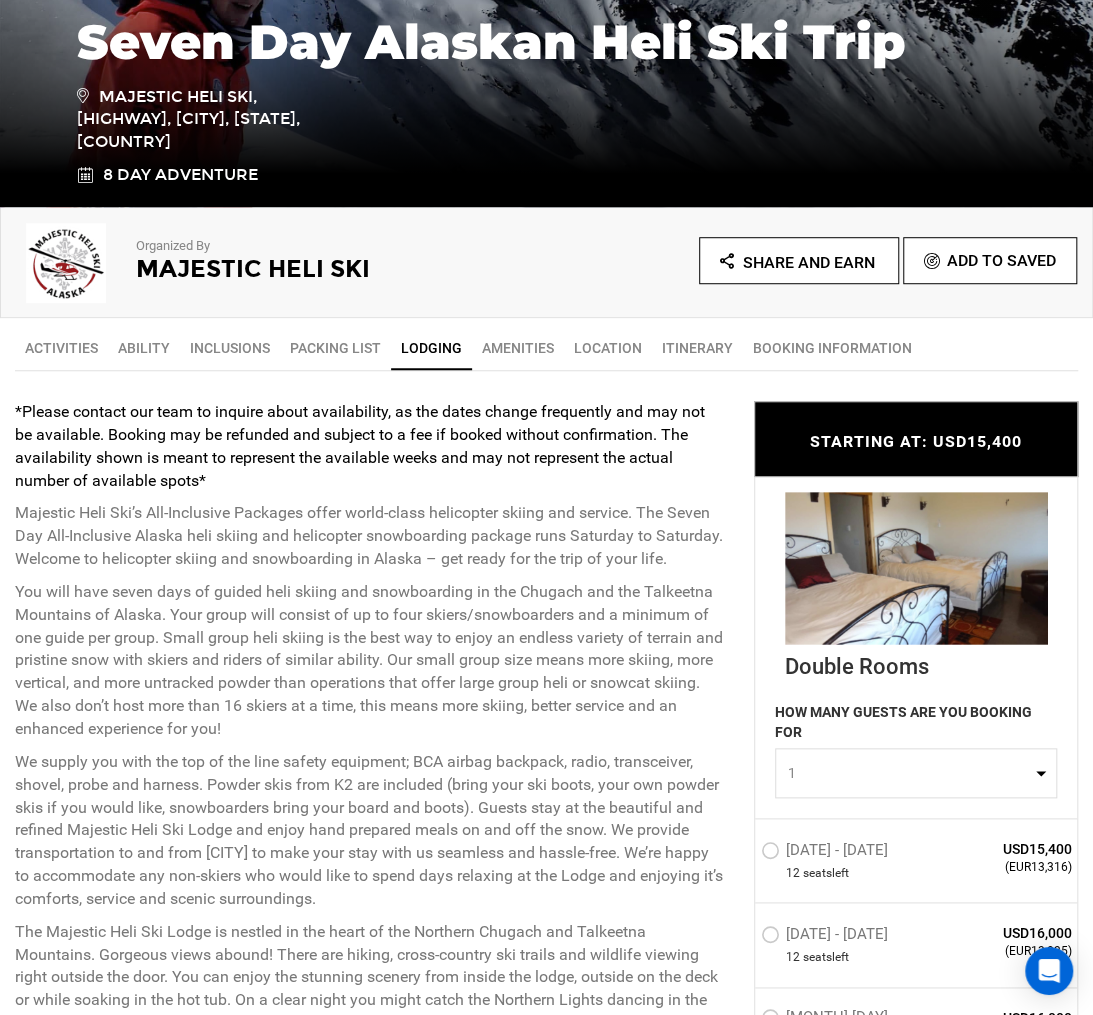 scroll, scrollTop: 469, scrollLeft: 0, axis: vertical 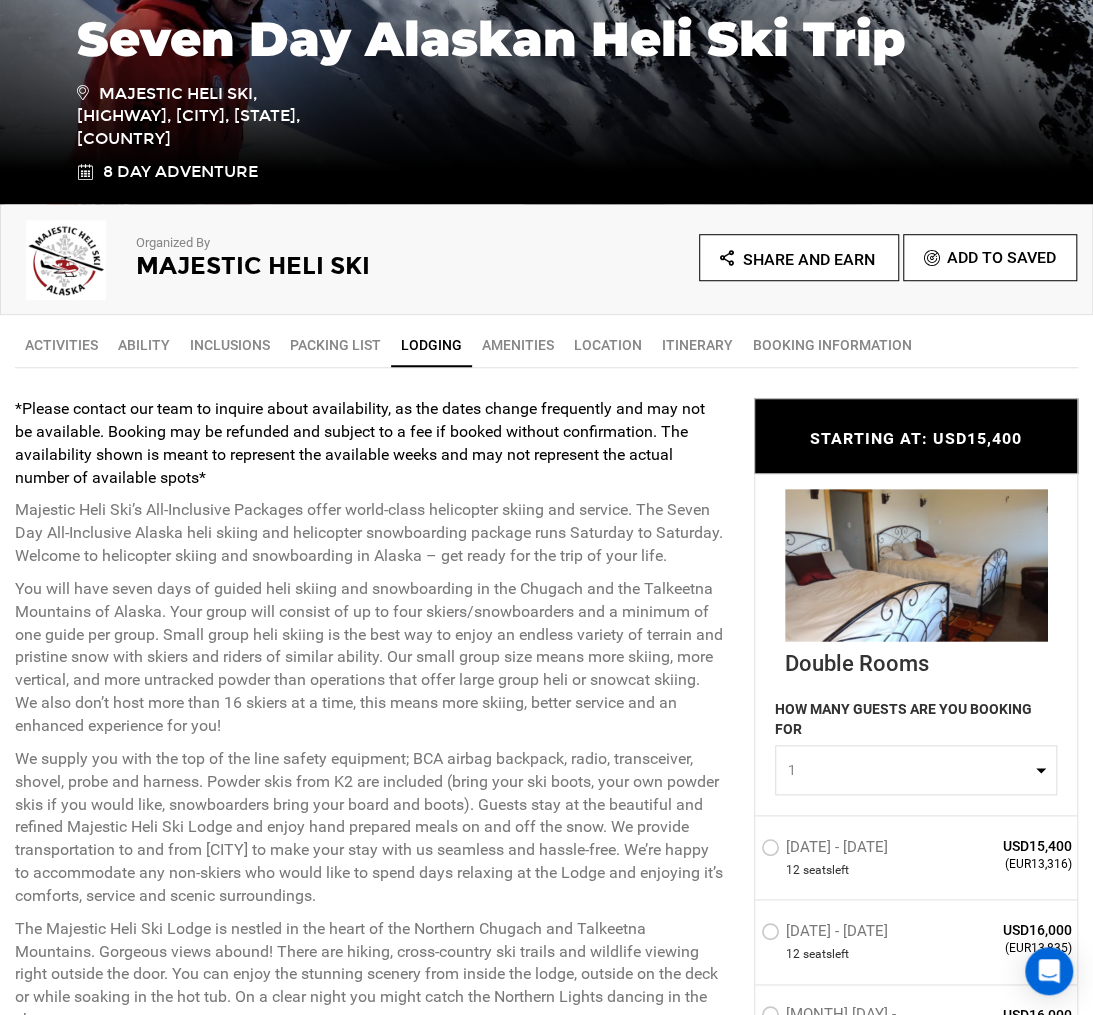 click on "Location" at bounding box center (608, 345) 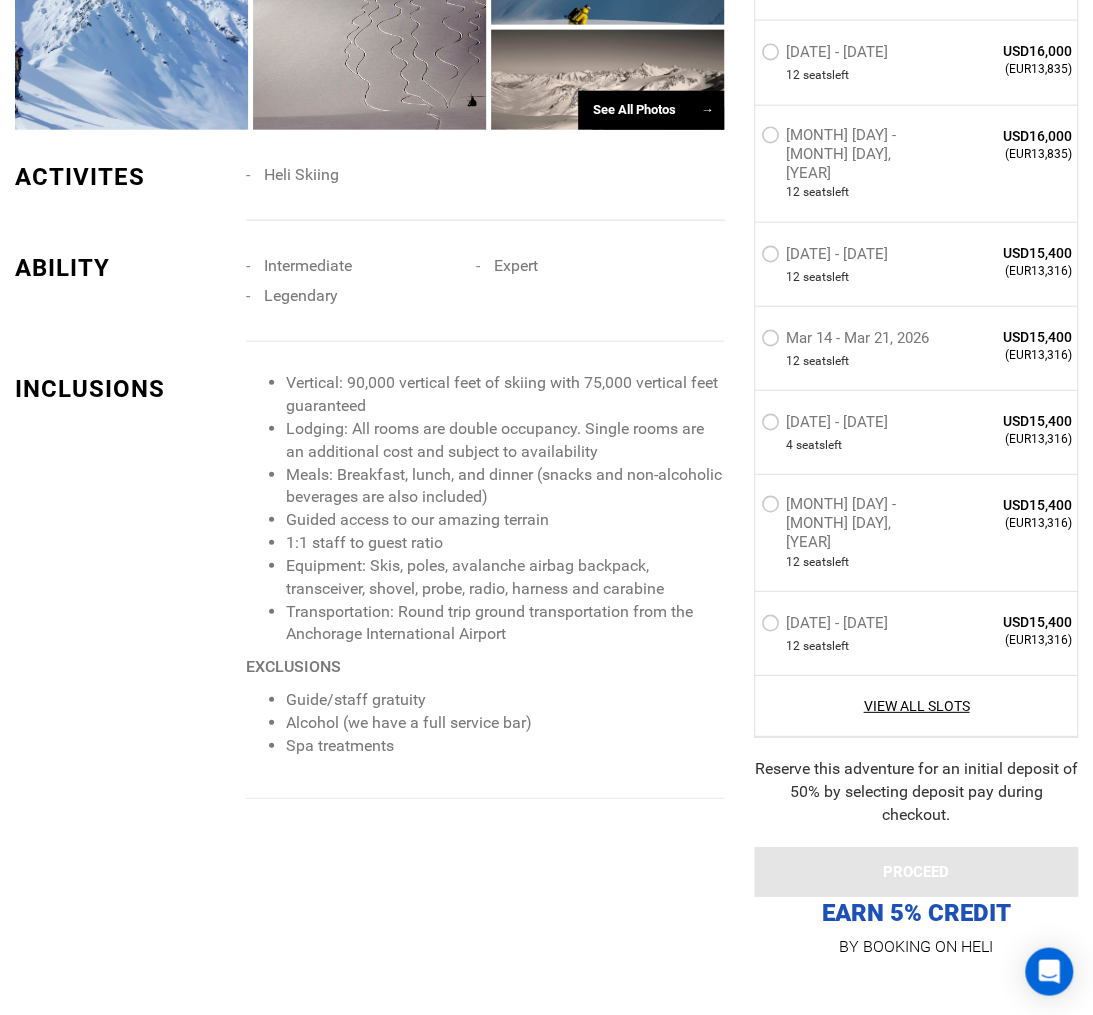 scroll, scrollTop: 2047, scrollLeft: 0, axis: vertical 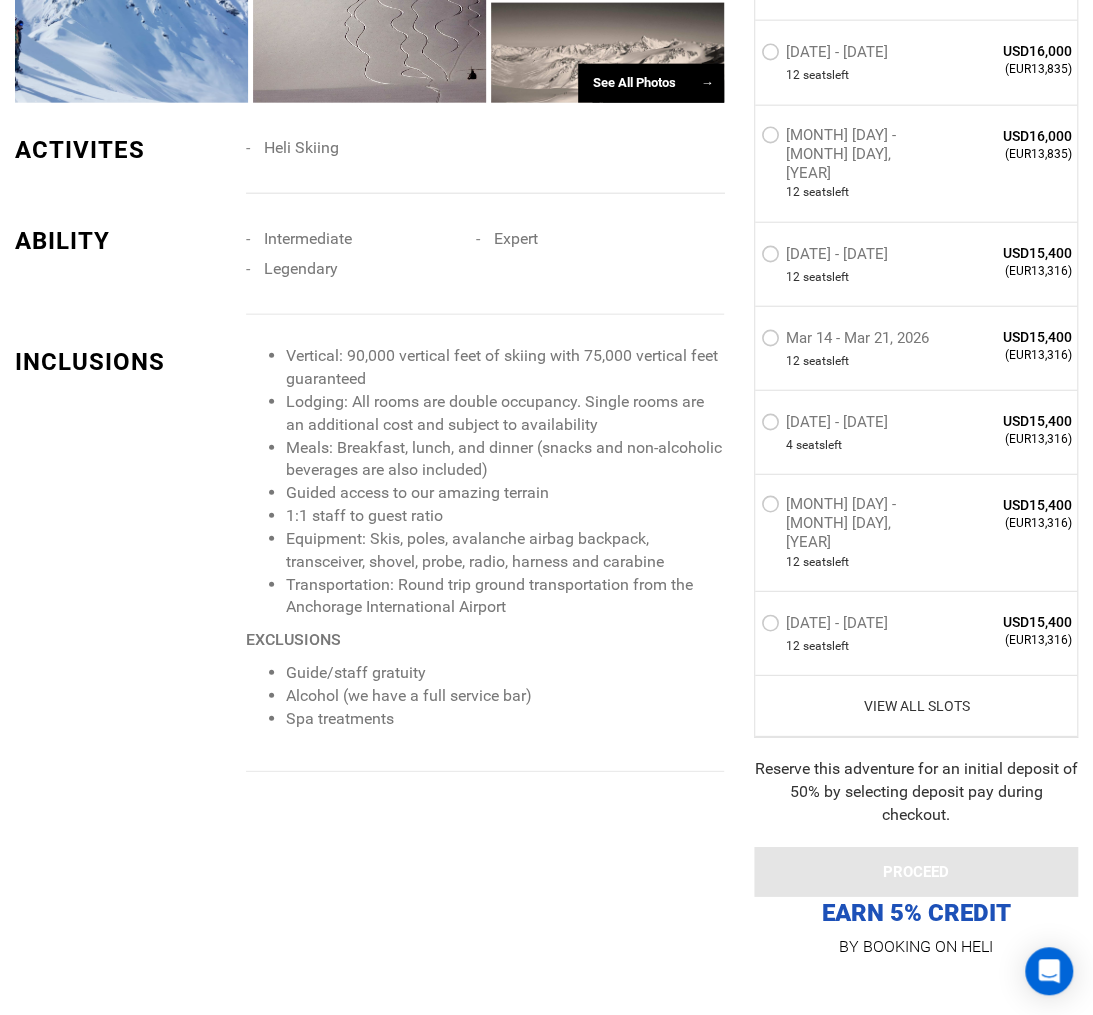 click on "View All Slots" at bounding box center [916, 705] 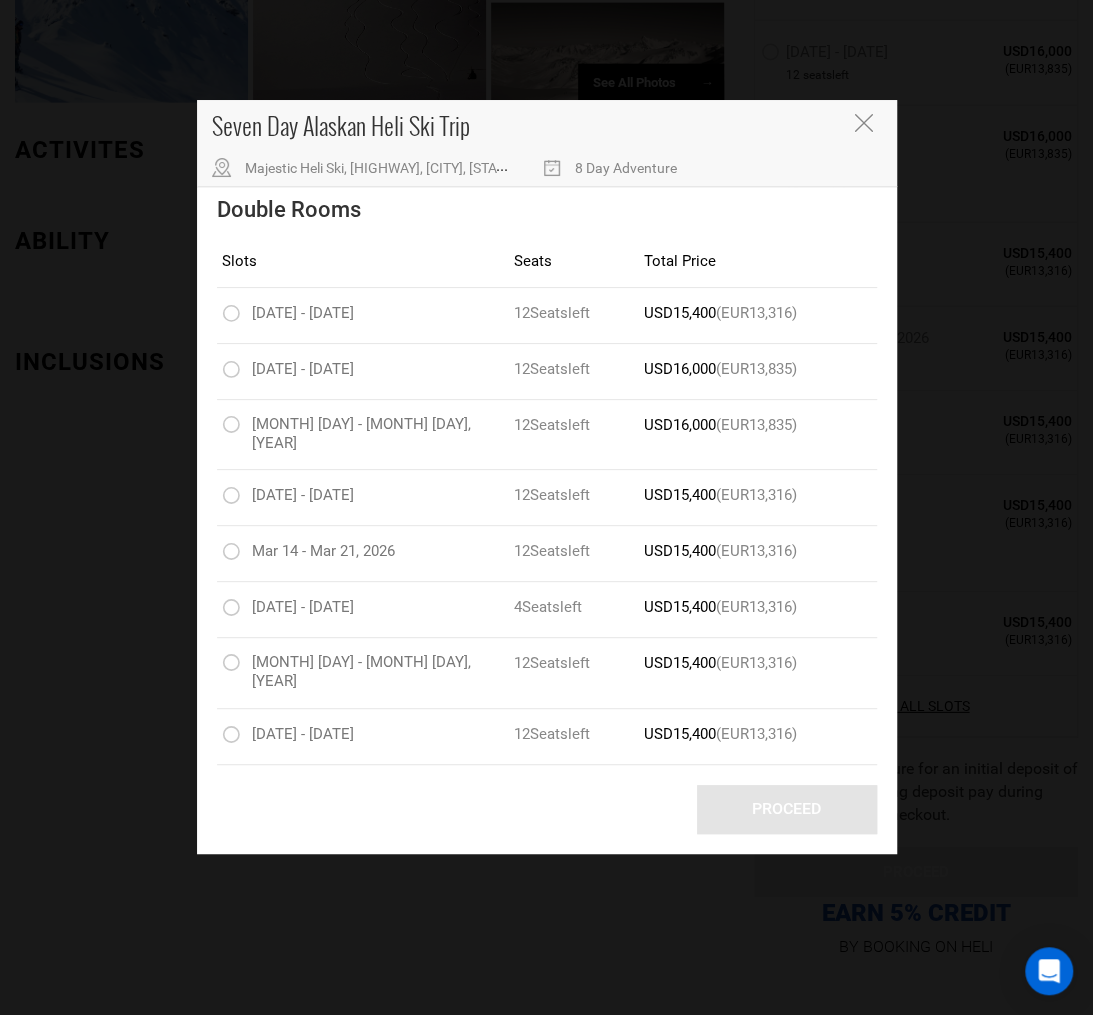 click at bounding box center [864, 123] 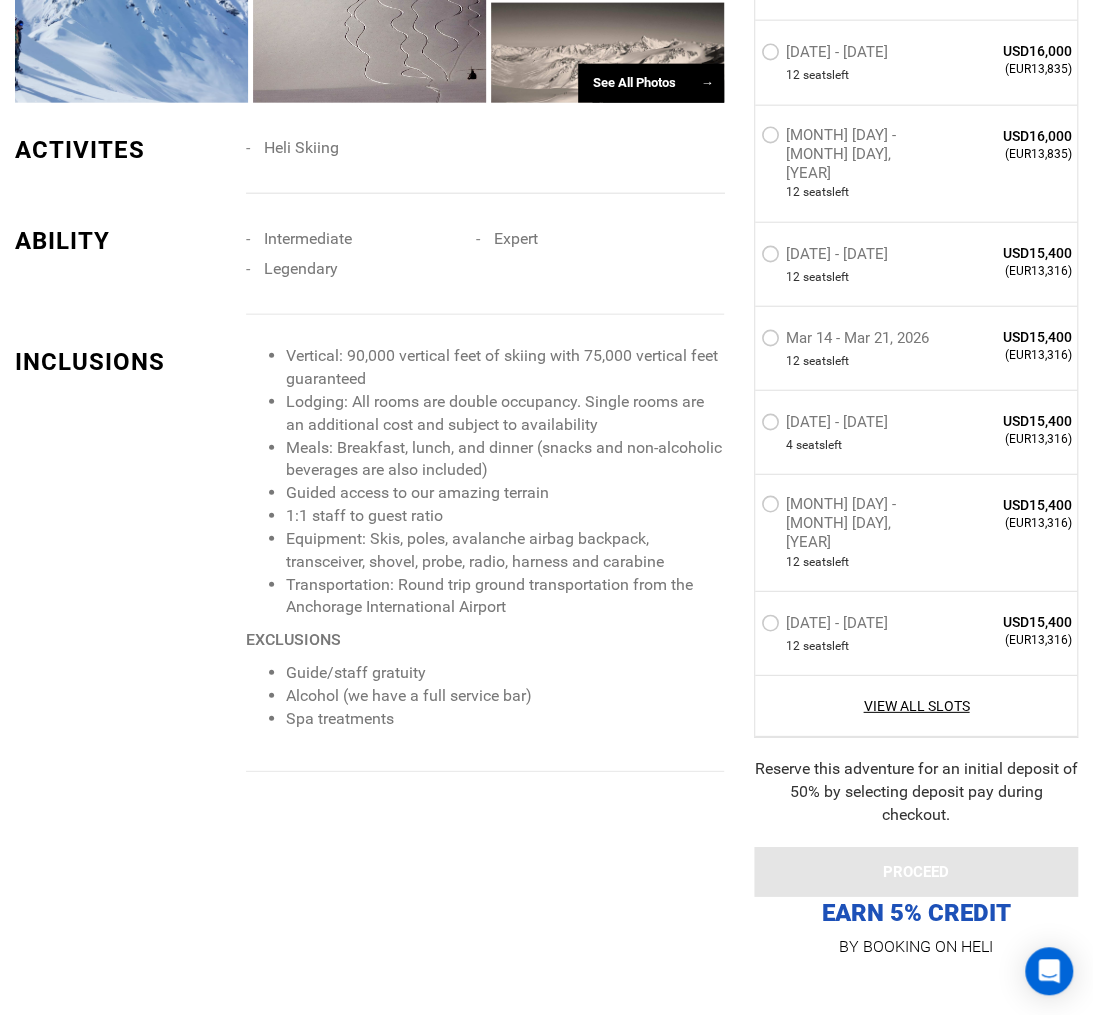 click on "See All Photos →" at bounding box center (651, 83) 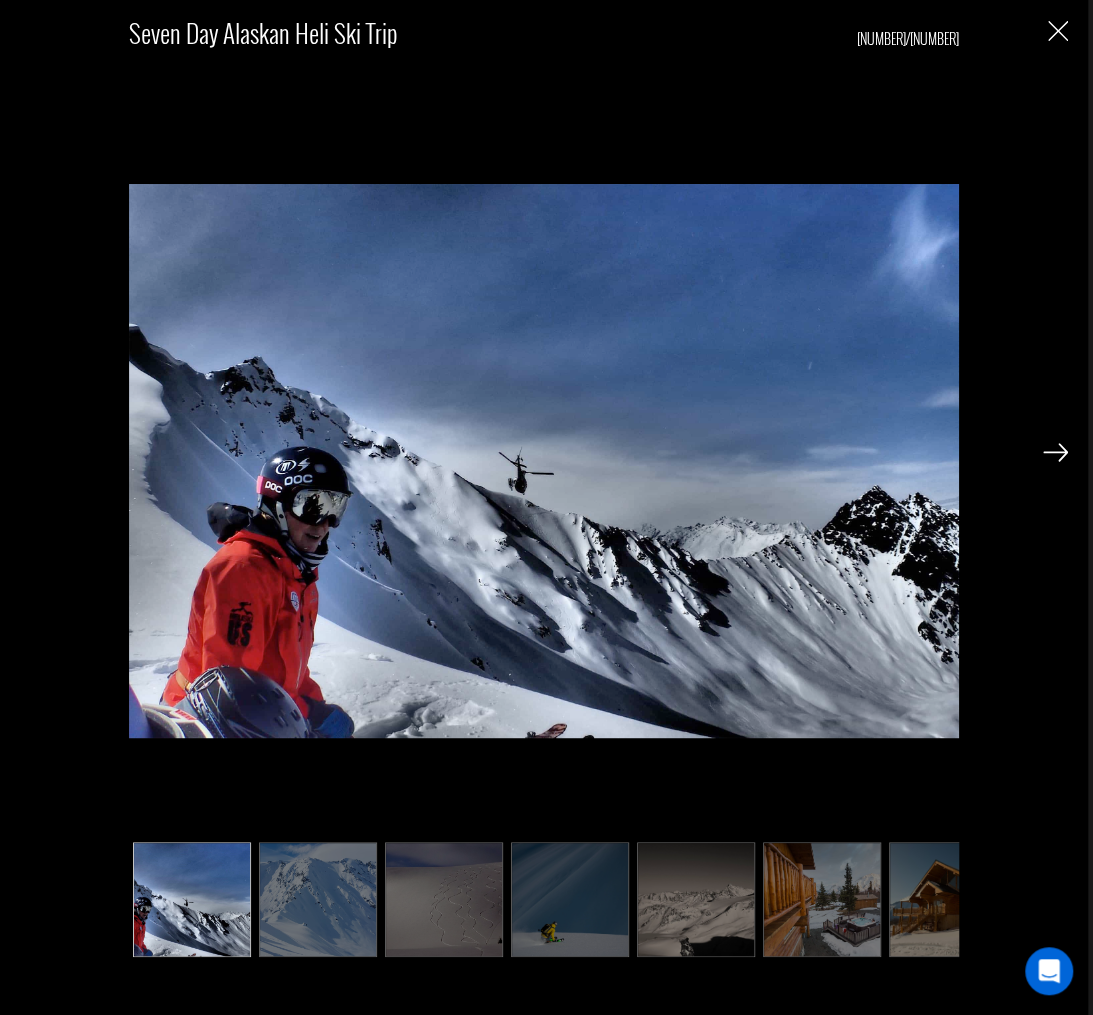 click at bounding box center [1055, 451] 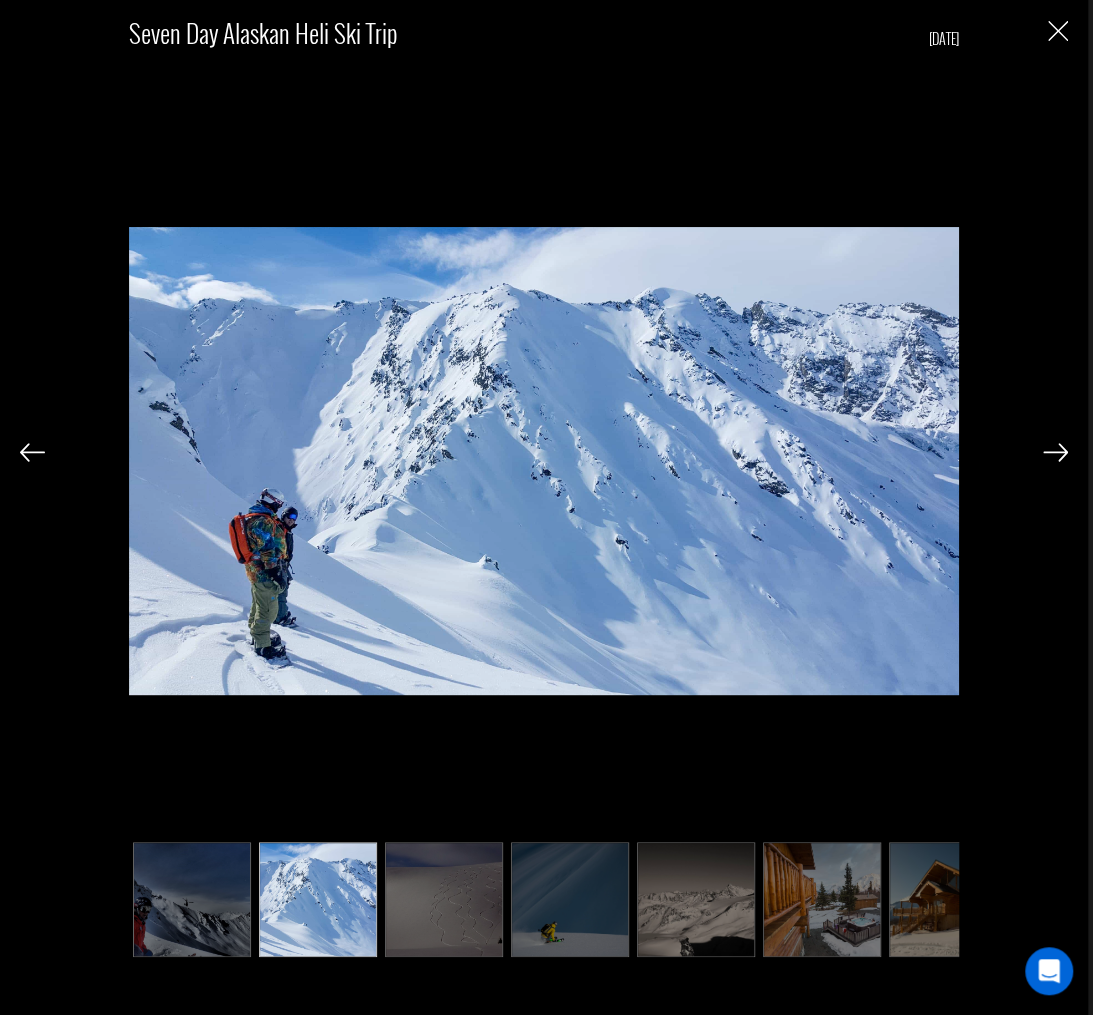 click at bounding box center [1055, 452] 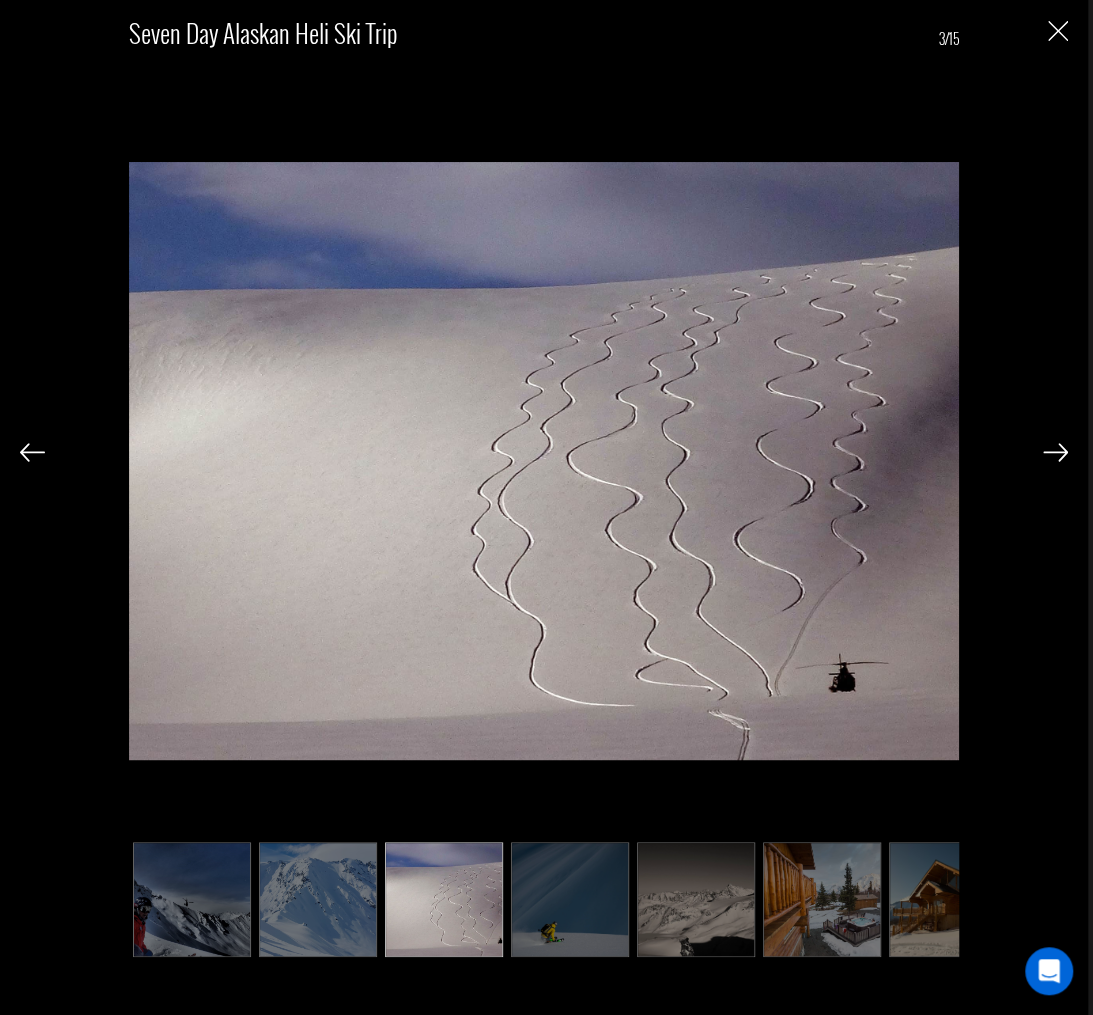 click at bounding box center (1055, 452) 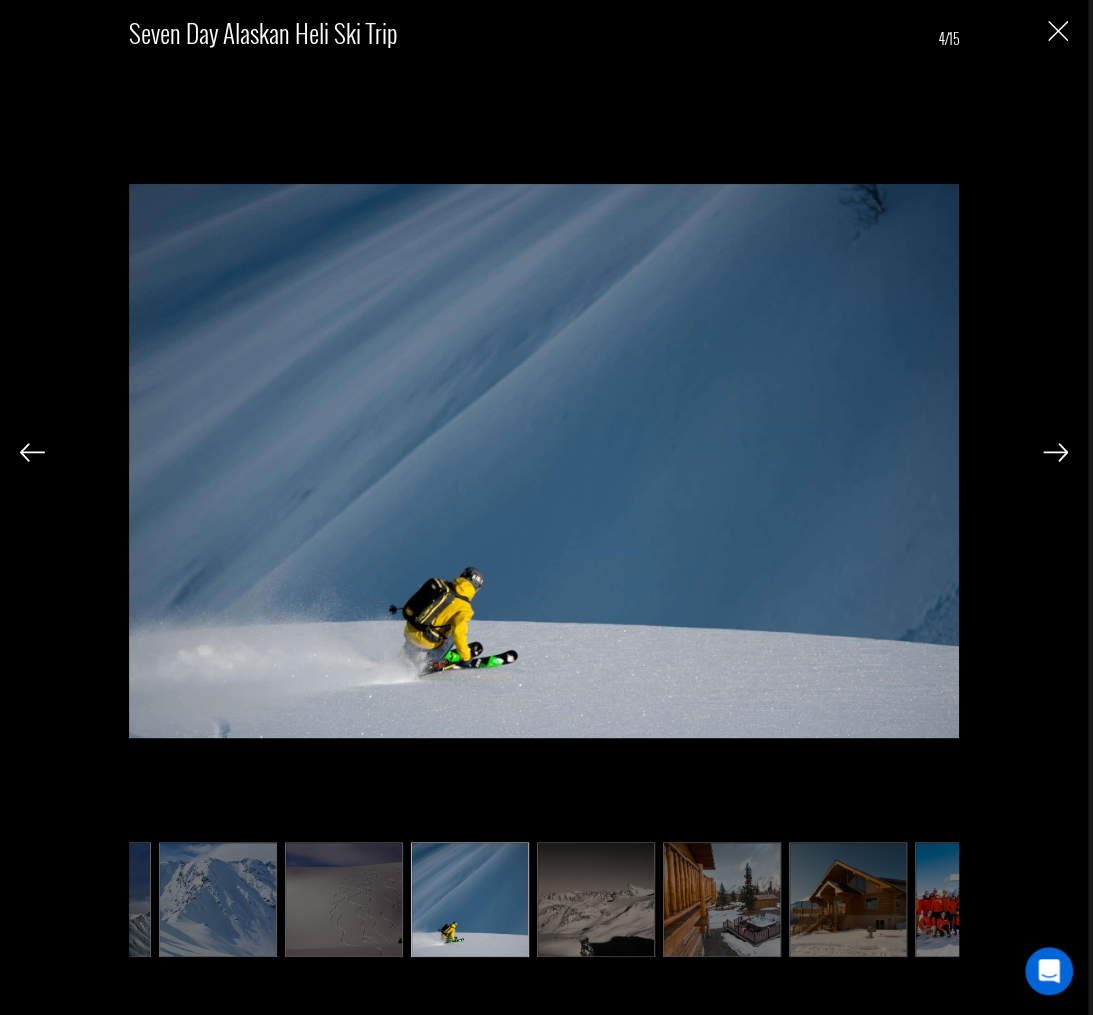 click at bounding box center [1055, 452] 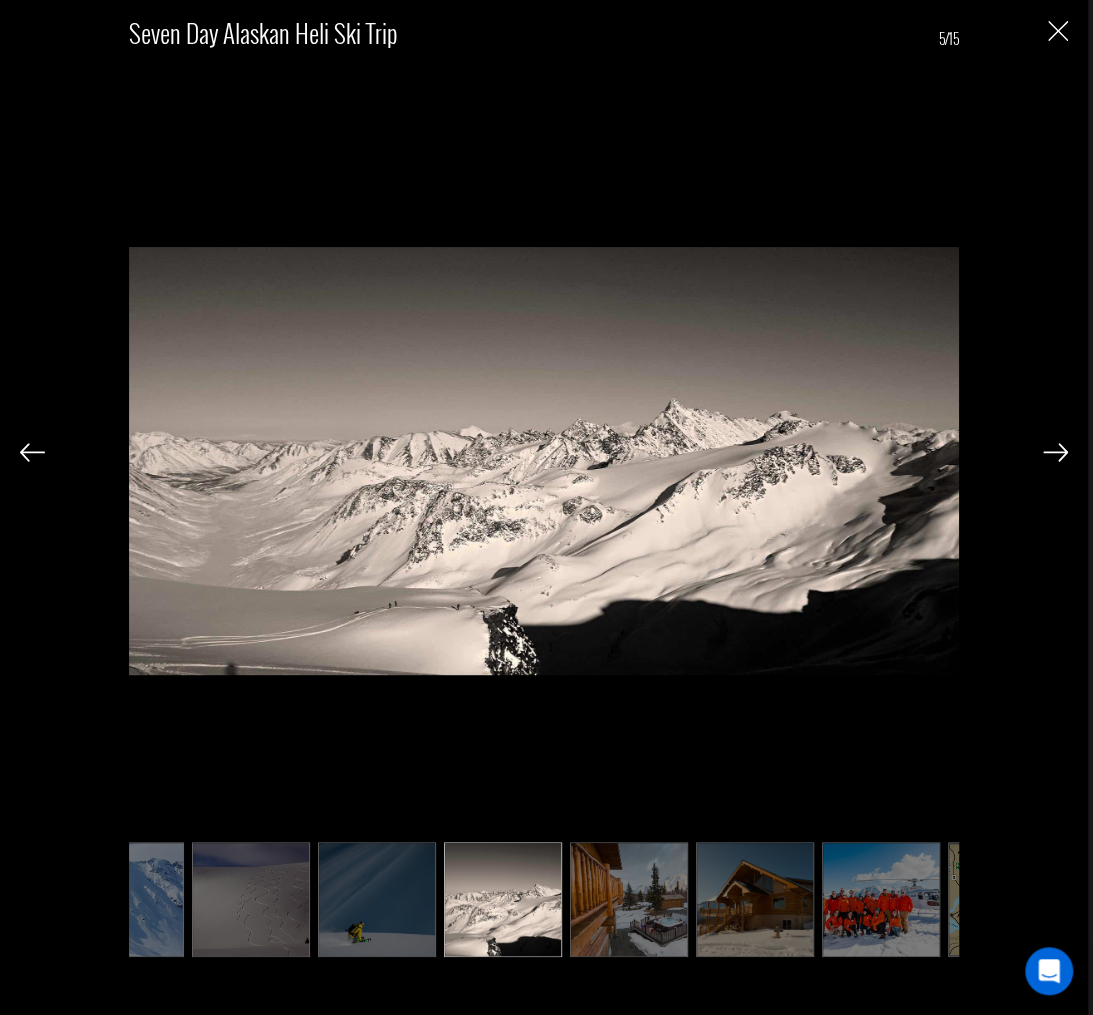 scroll, scrollTop: 0, scrollLeft: 200, axis: horizontal 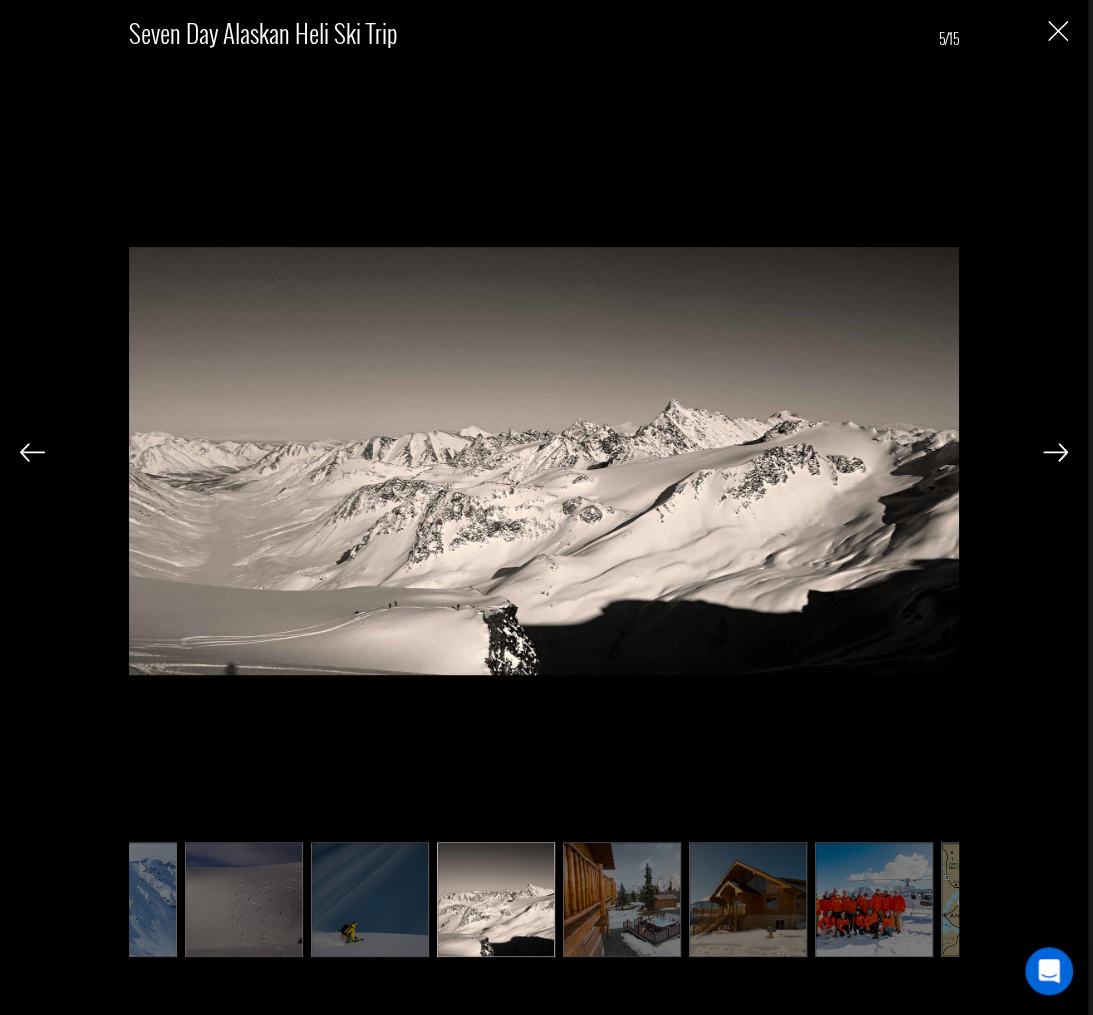 click at bounding box center (32, 452) 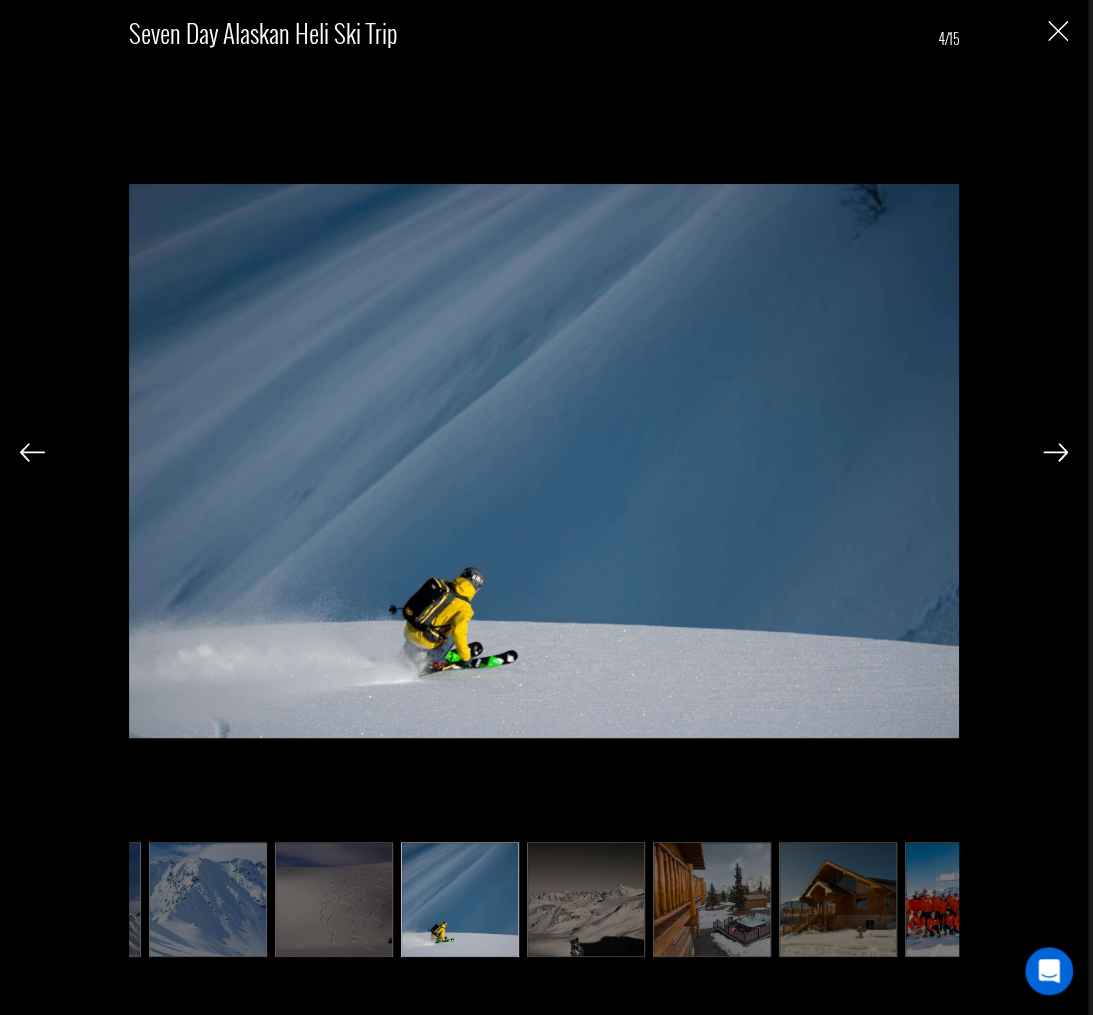 scroll, scrollTop: 0, scrollLeft: 100, axis: horizontal 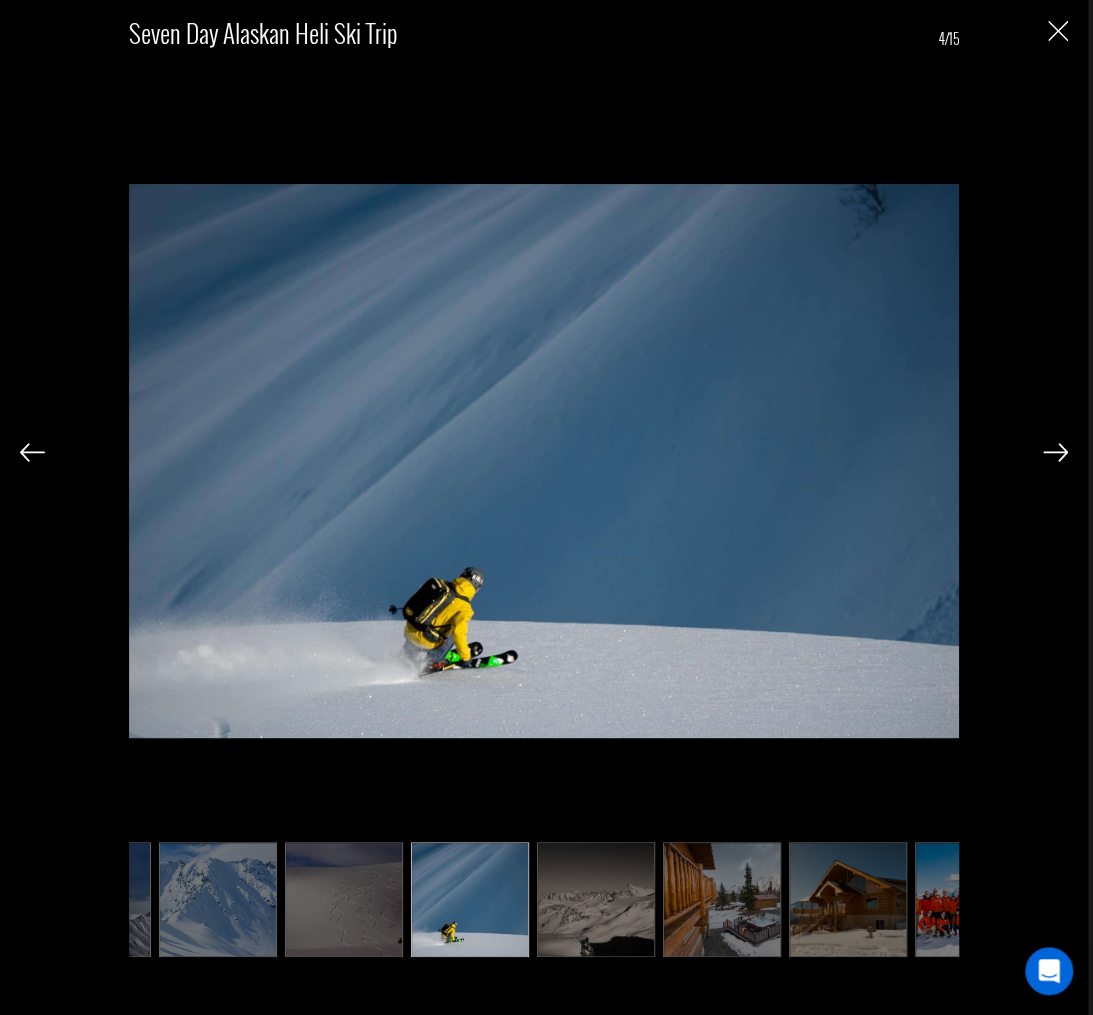 click at bounding box center [1055, 452] 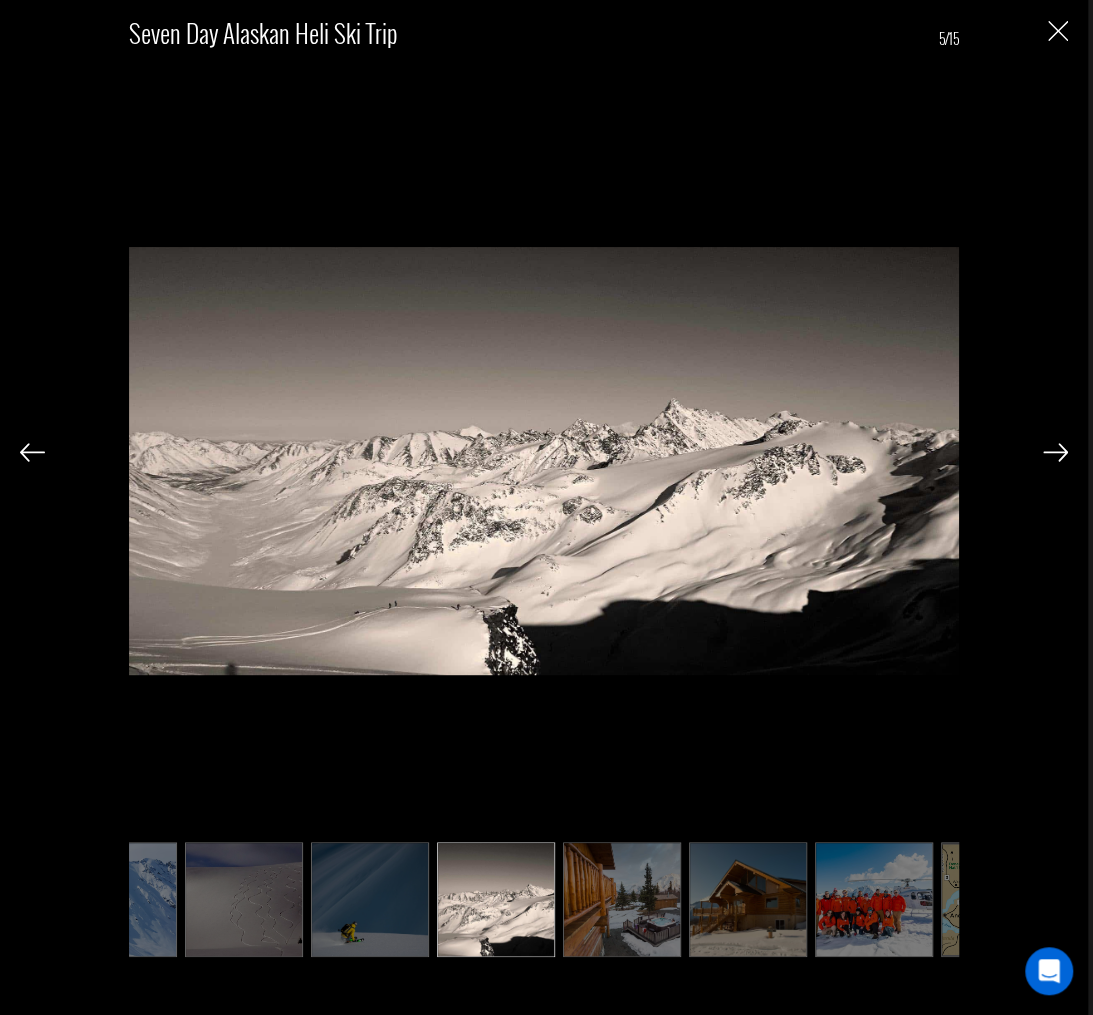 click at bounding box center (1055, 452) 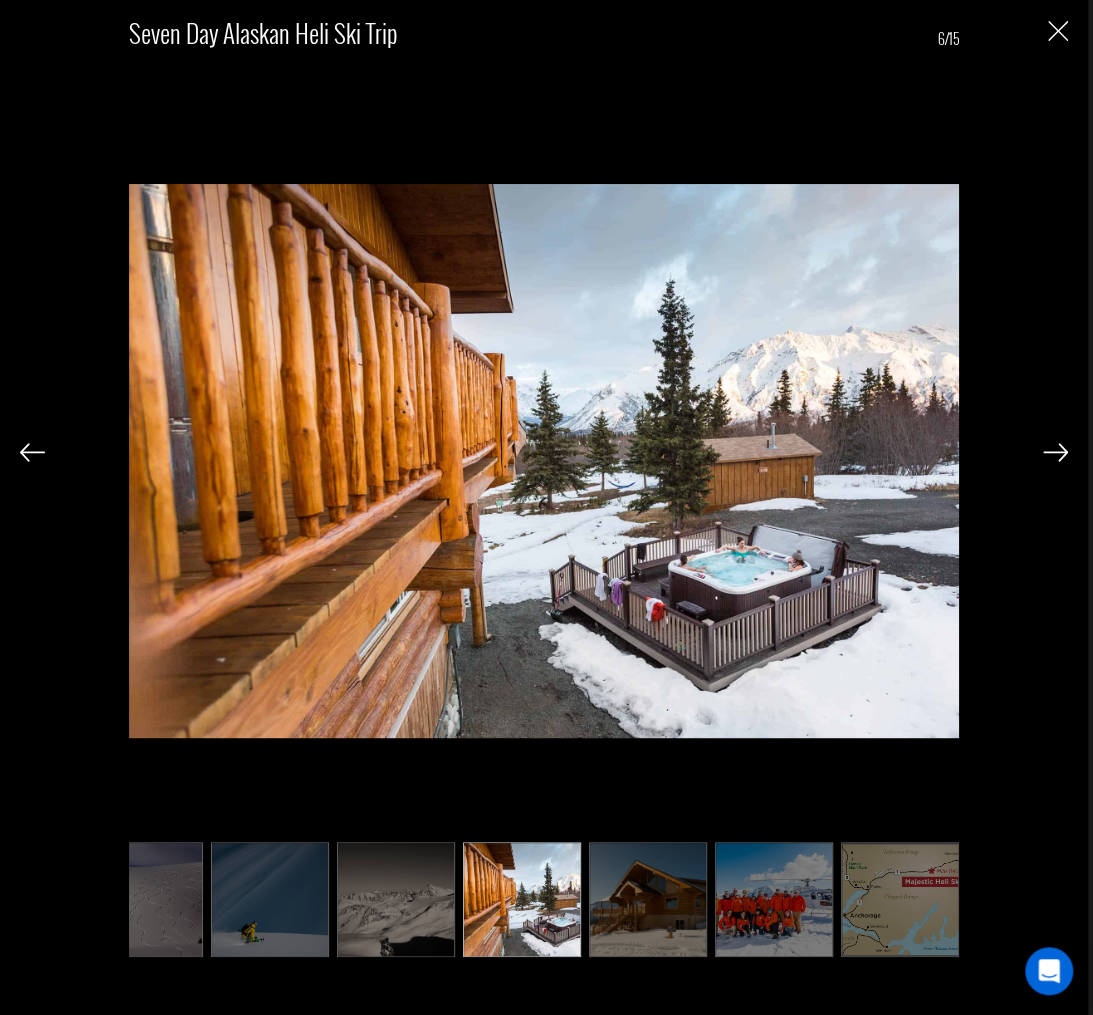 click at bounding box center (1055, 452) 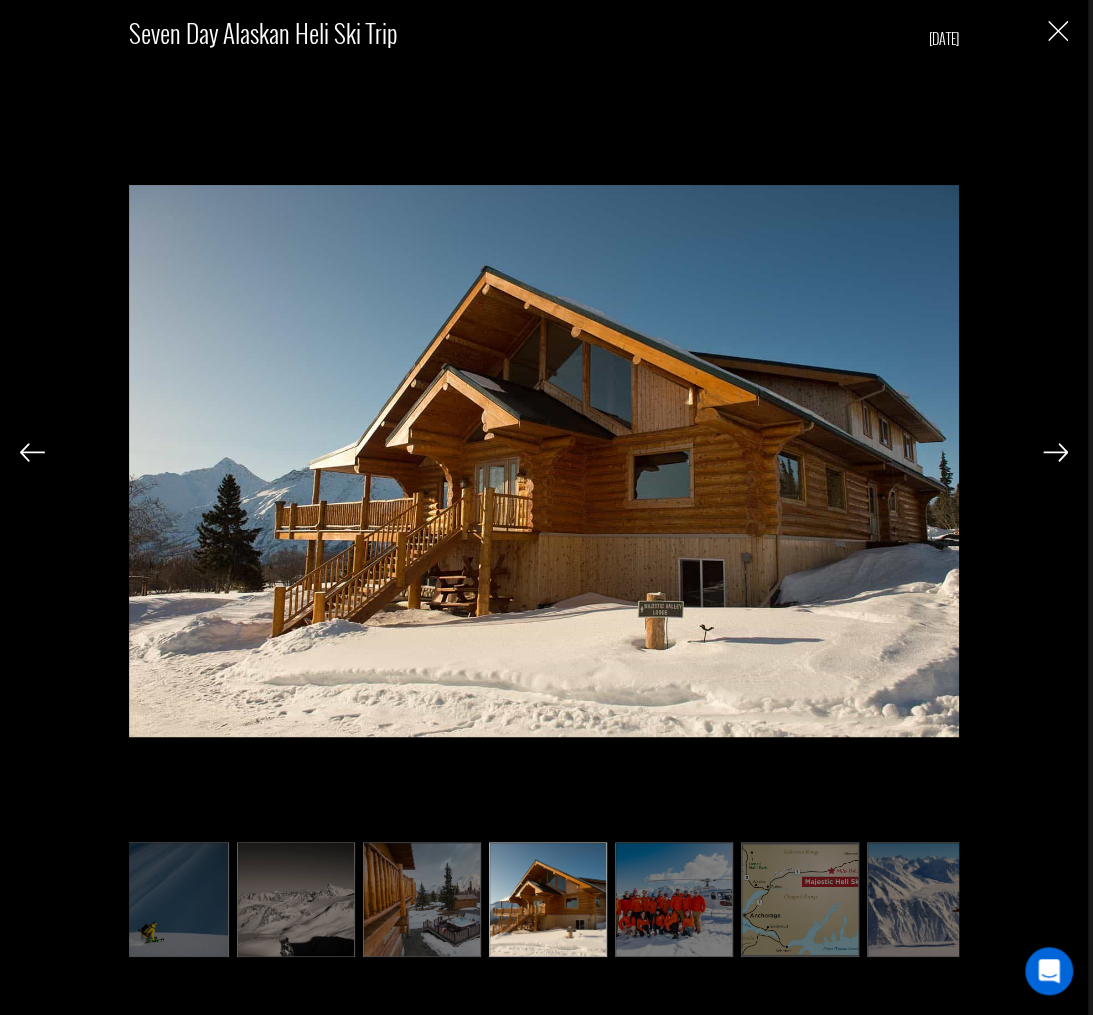 click at bounding box center [1055, 452] 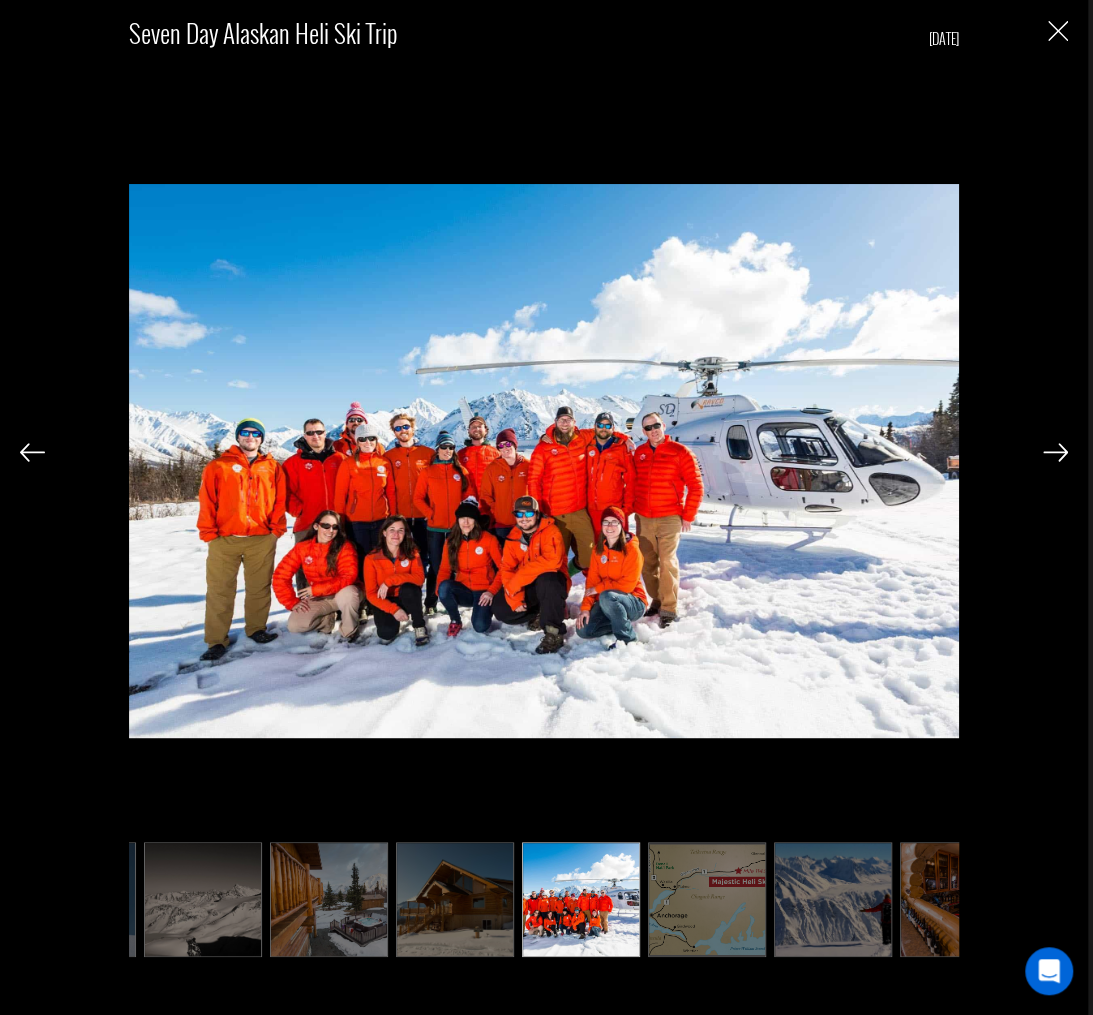 scroll, scrollTop: 0, scrollLeft: 500, axis: horizontal 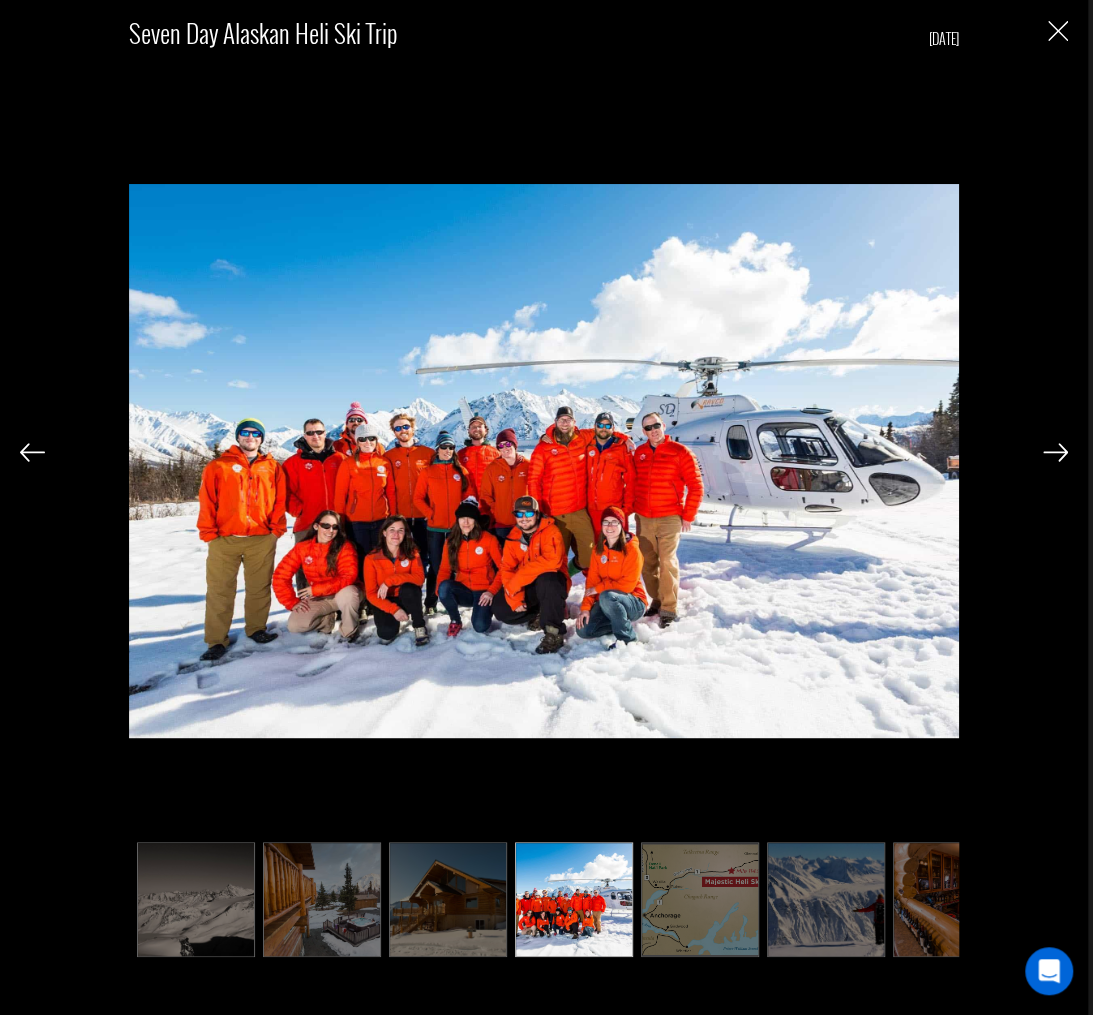 click at bounding box center [1055, 452] 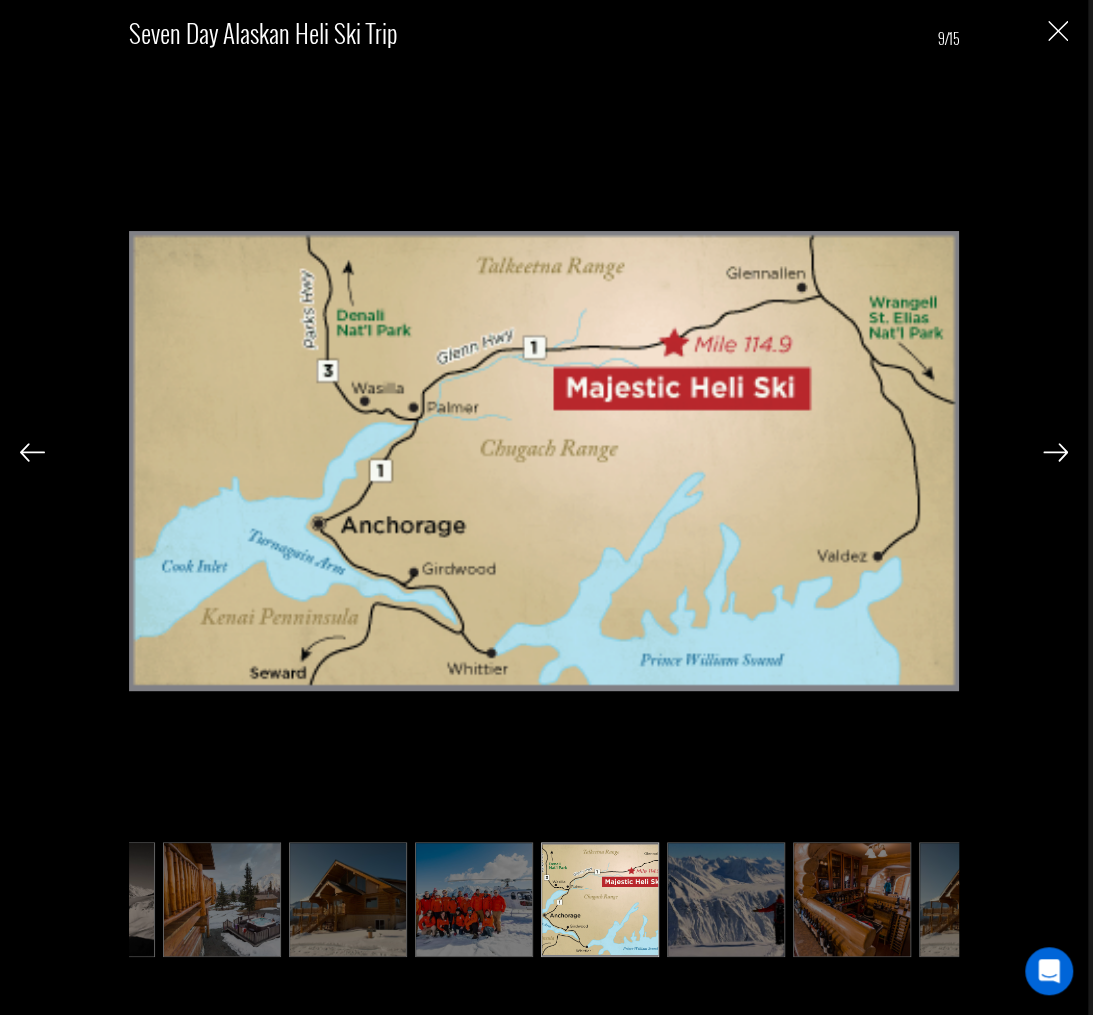 scroll, scrollTop: 0, scrollLeft: 600, axis: horizontal 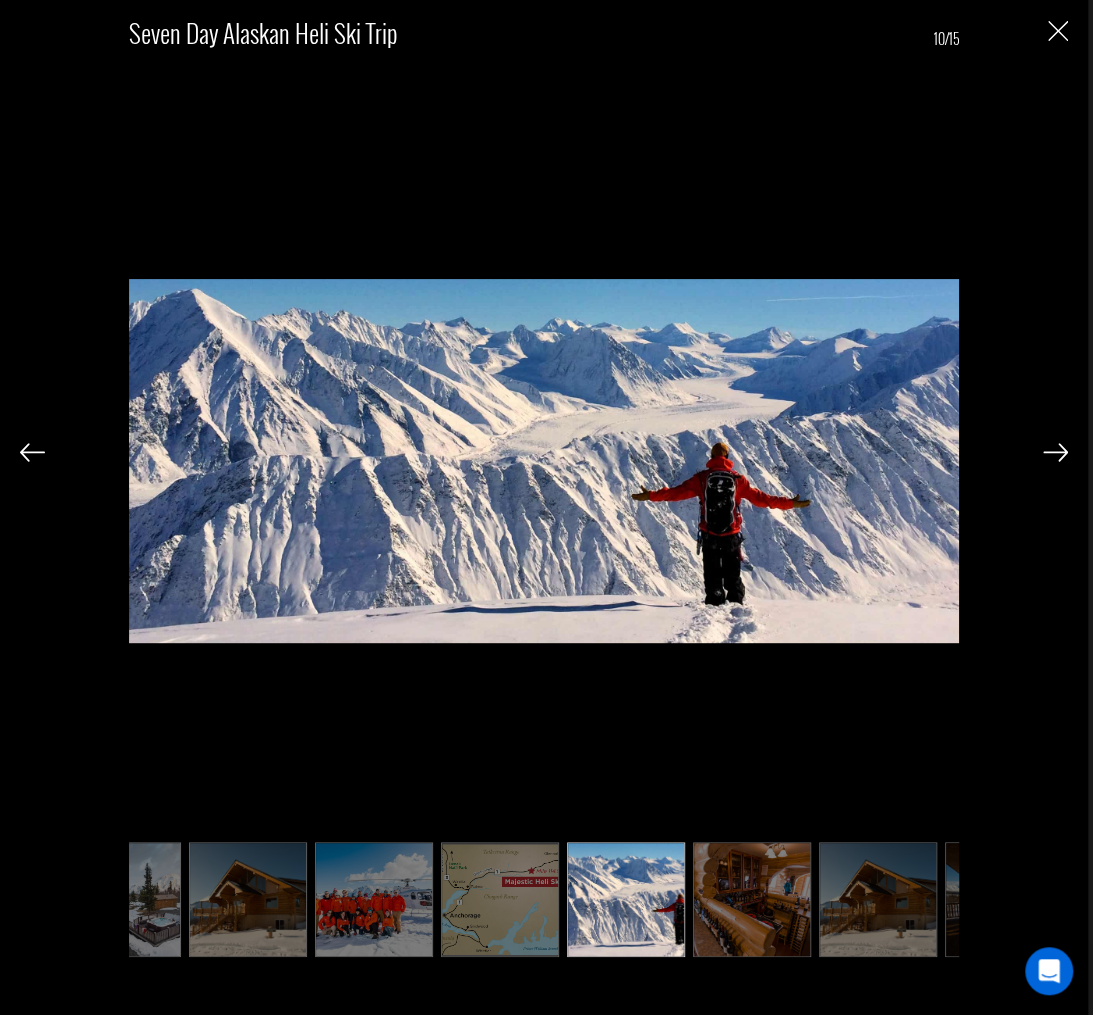 click at bounding box center (32, 452) 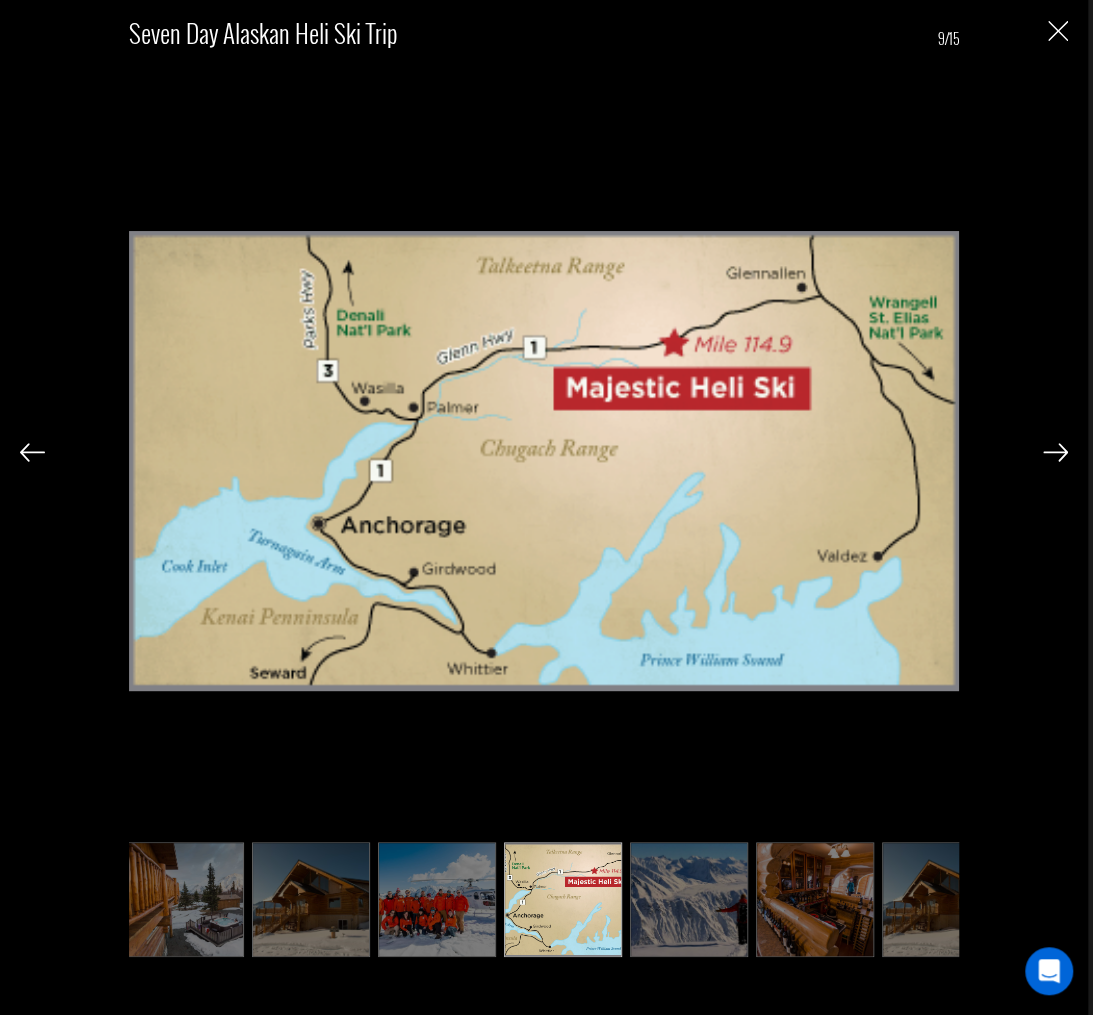 scroll, scrollTop: 0, scrollLeft: 600, axis: horizontal 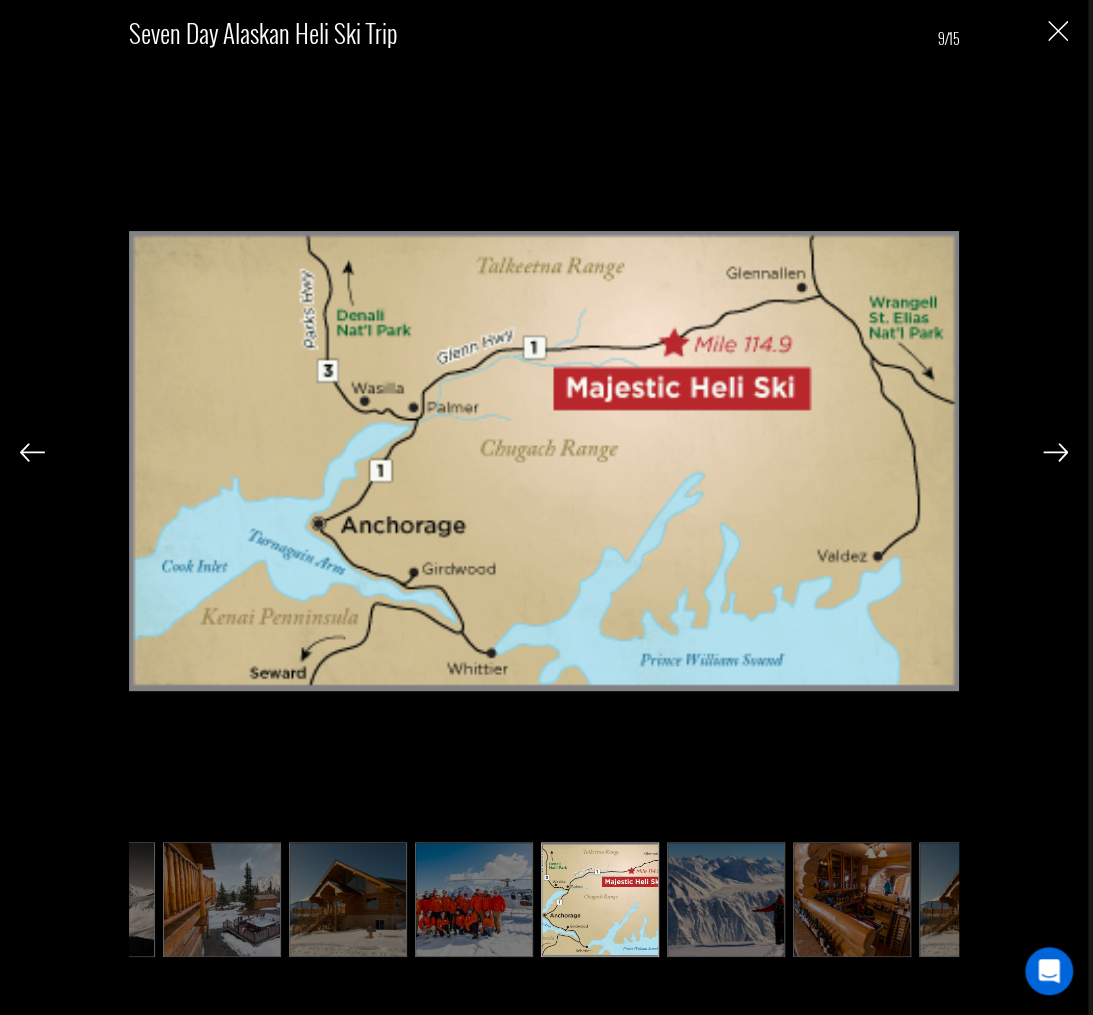 click at bounding box center (1055, 452) 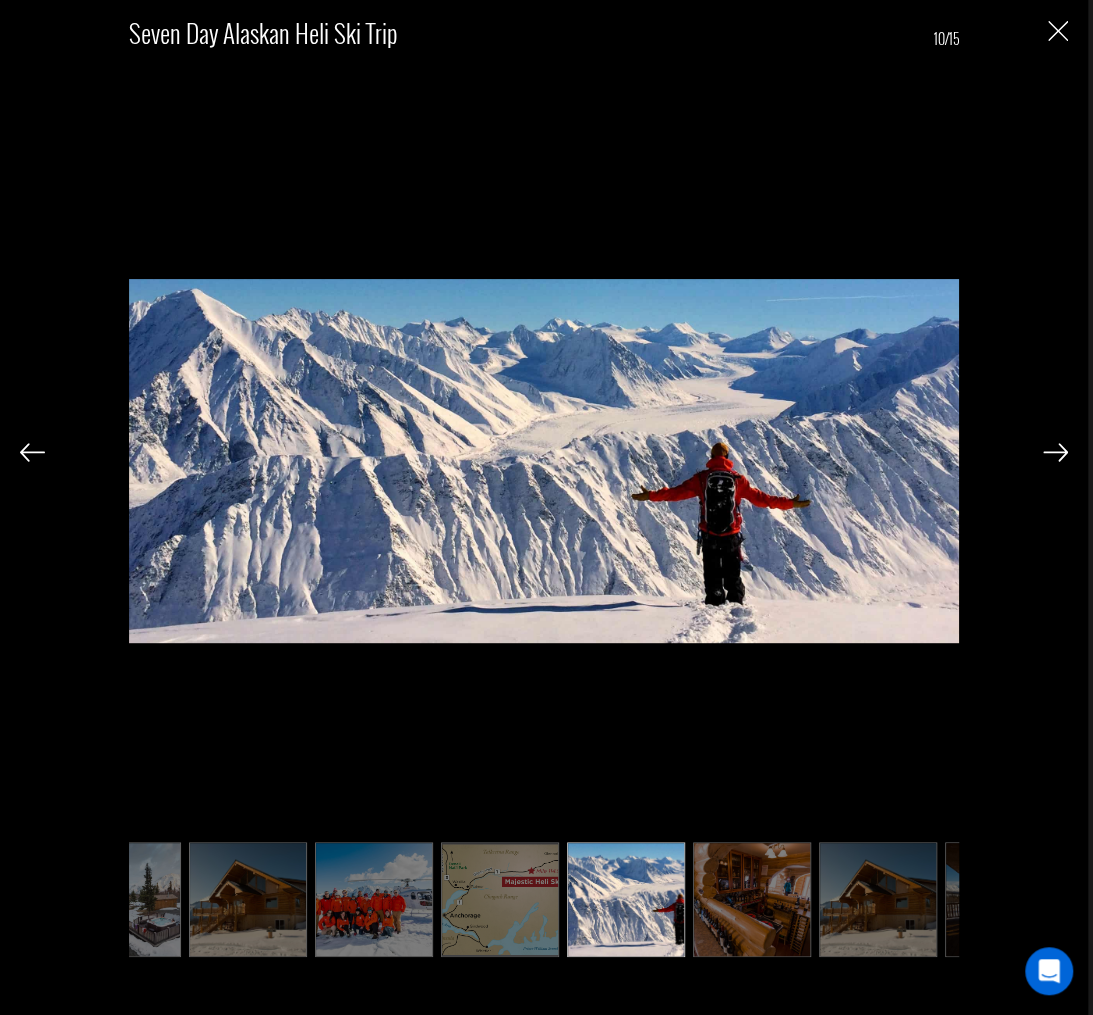 click at bounding box center (1055, 452) 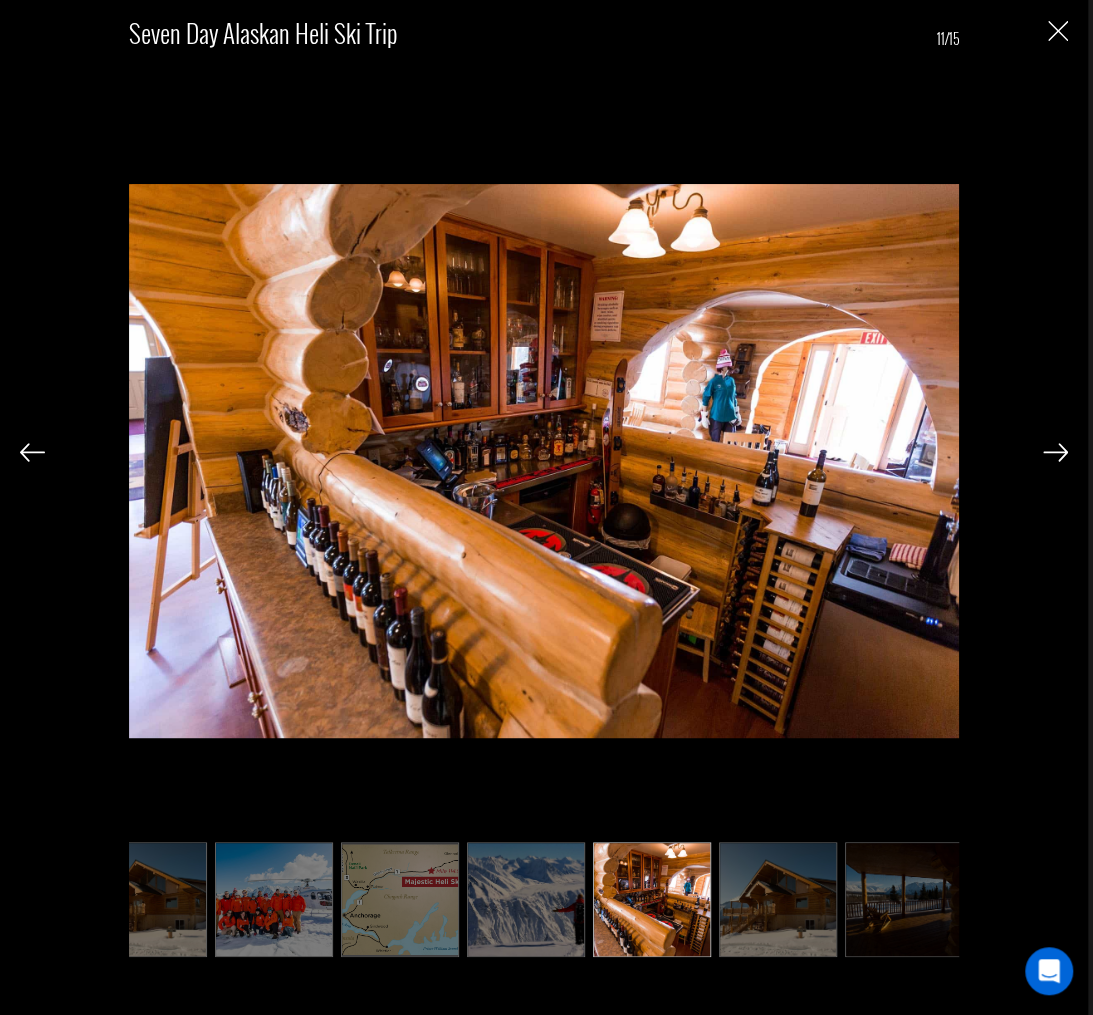 click at bounding box center [1055, 452] 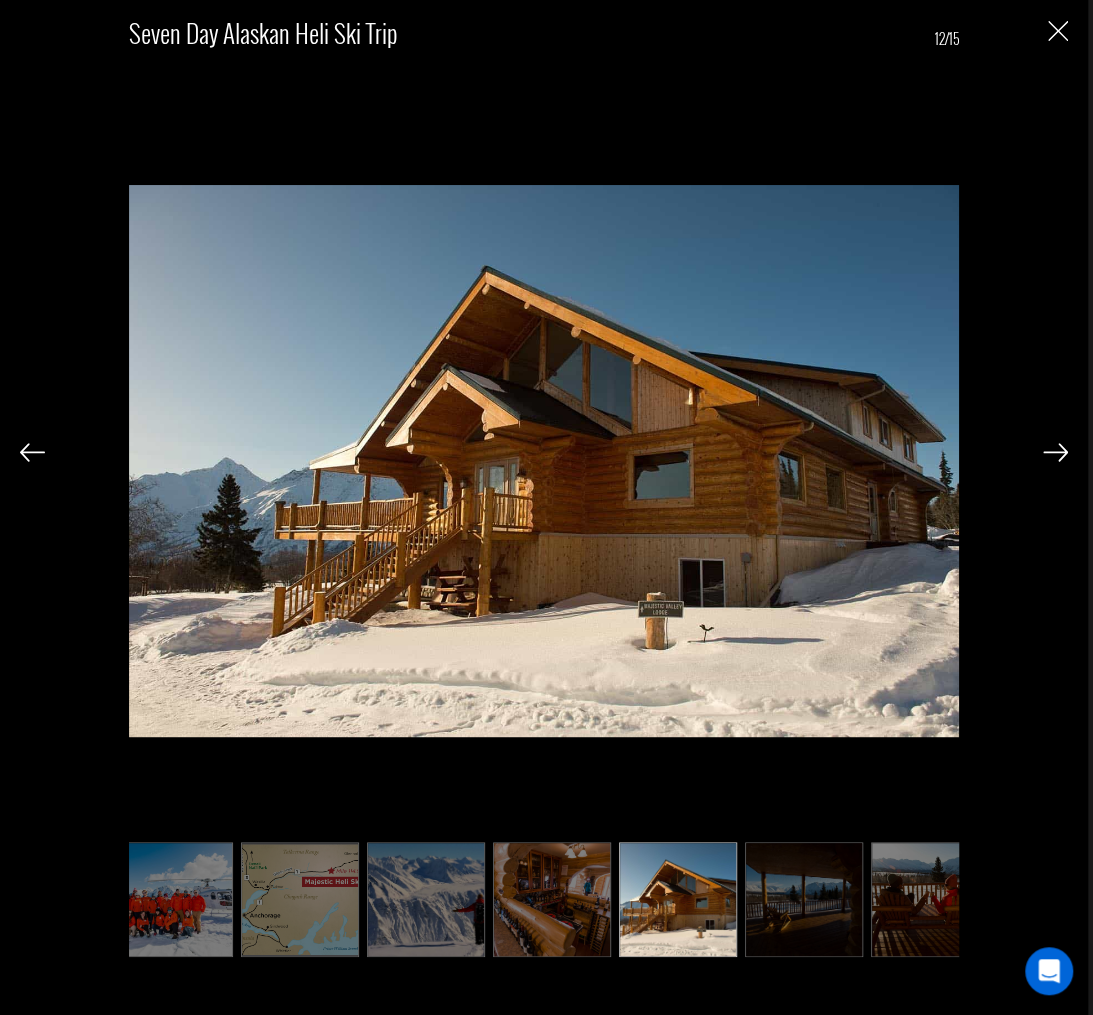 click at bounding box center [1055, 452] 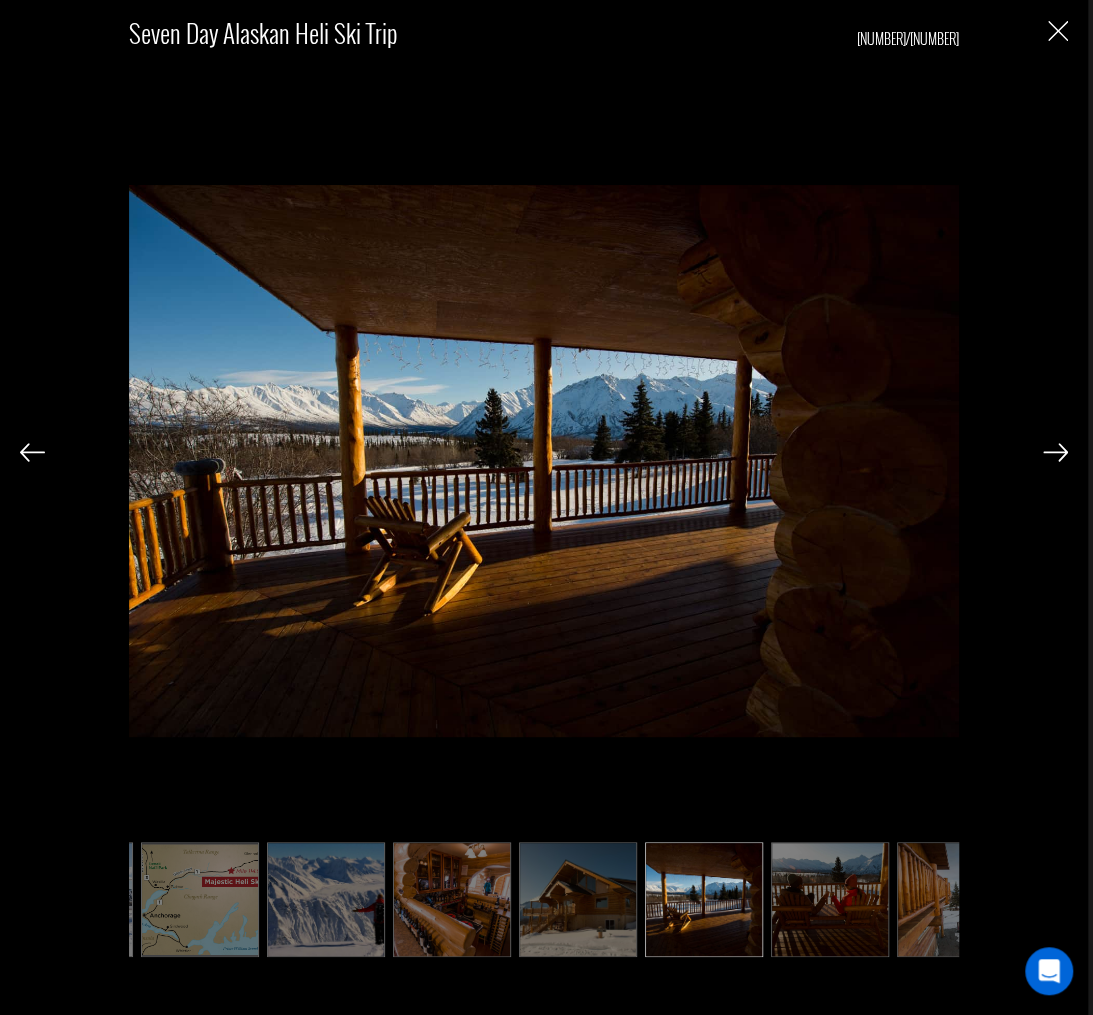 click at bounding box center [1055, 452] 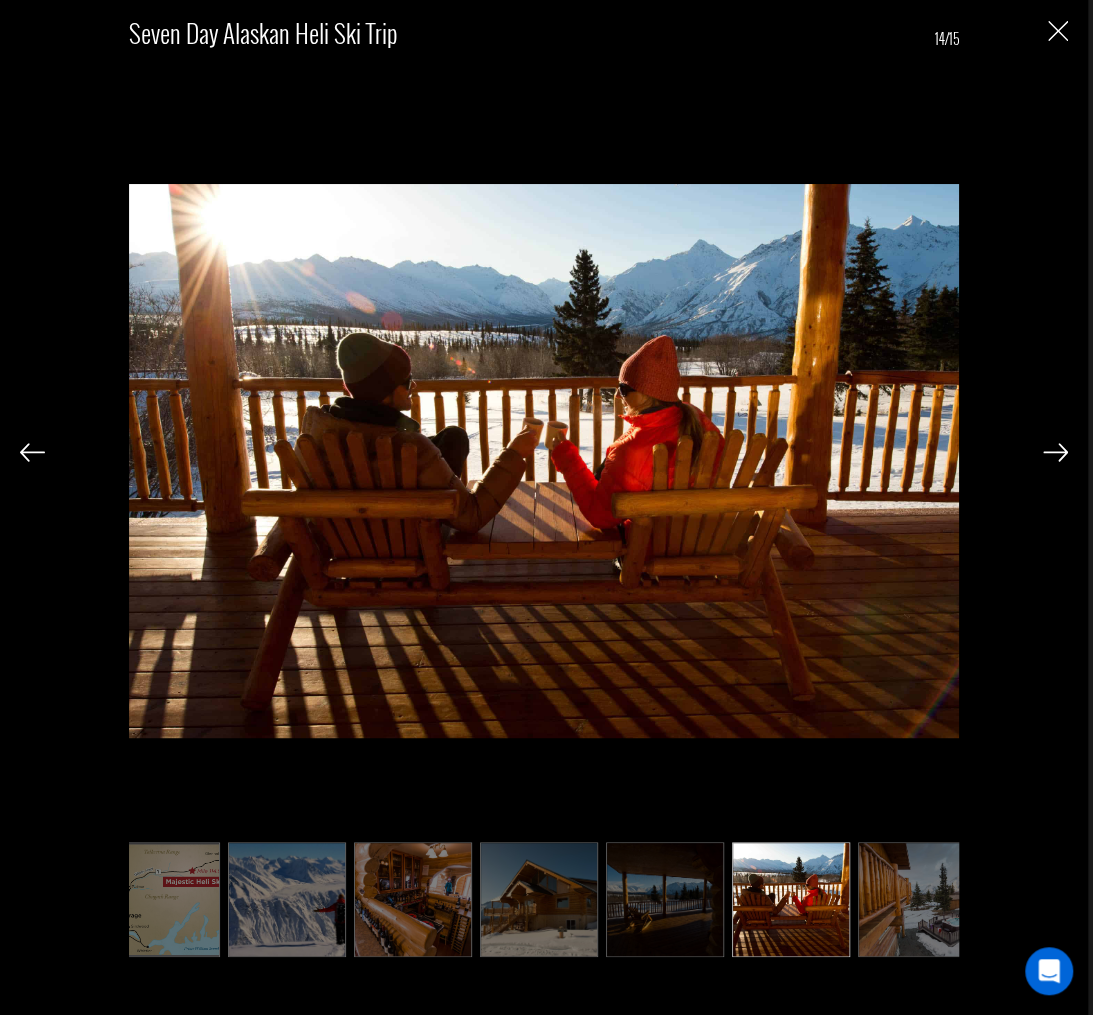 scroll, scrollTop: 0, scrollLeft: 1060, axis: horizontal 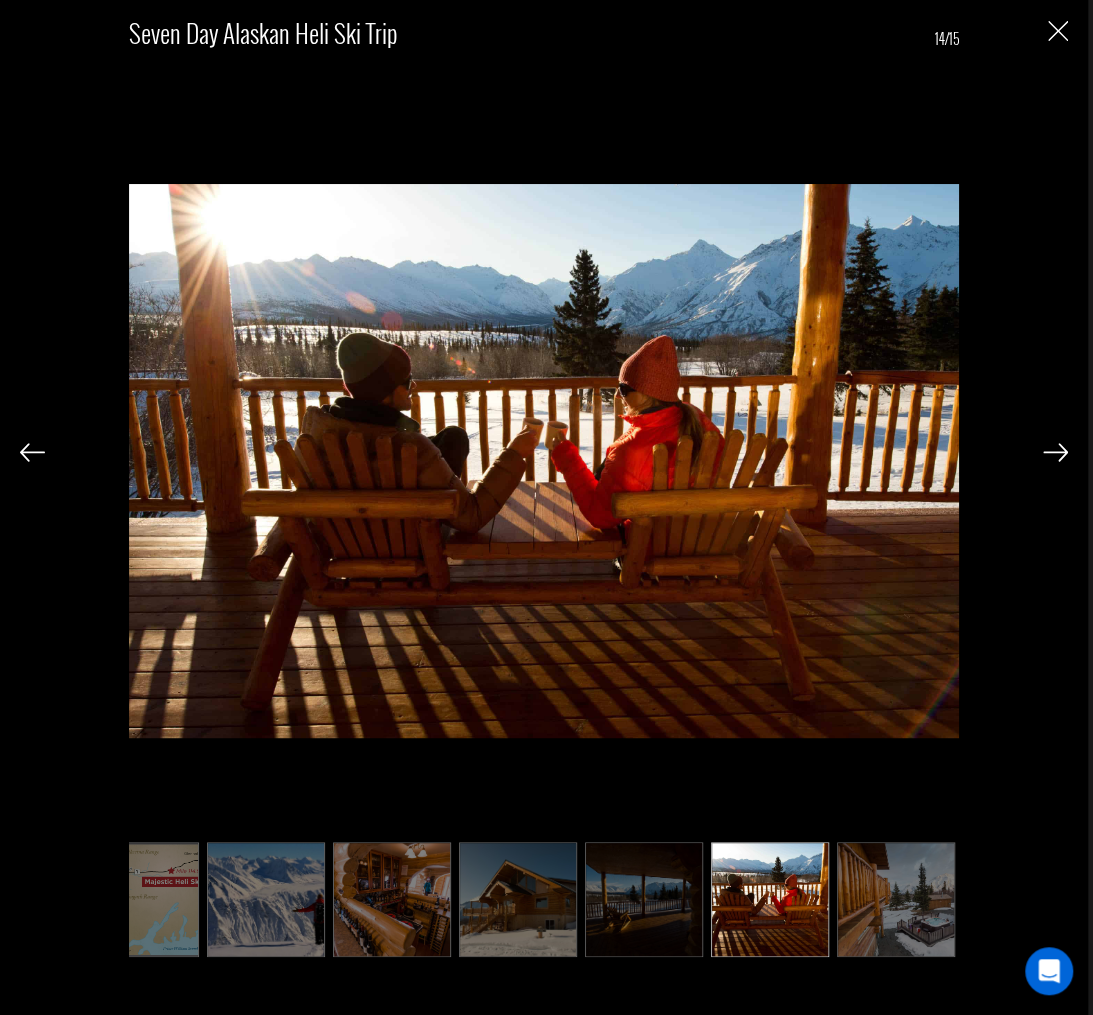 click at bounding box center [1055, 452] 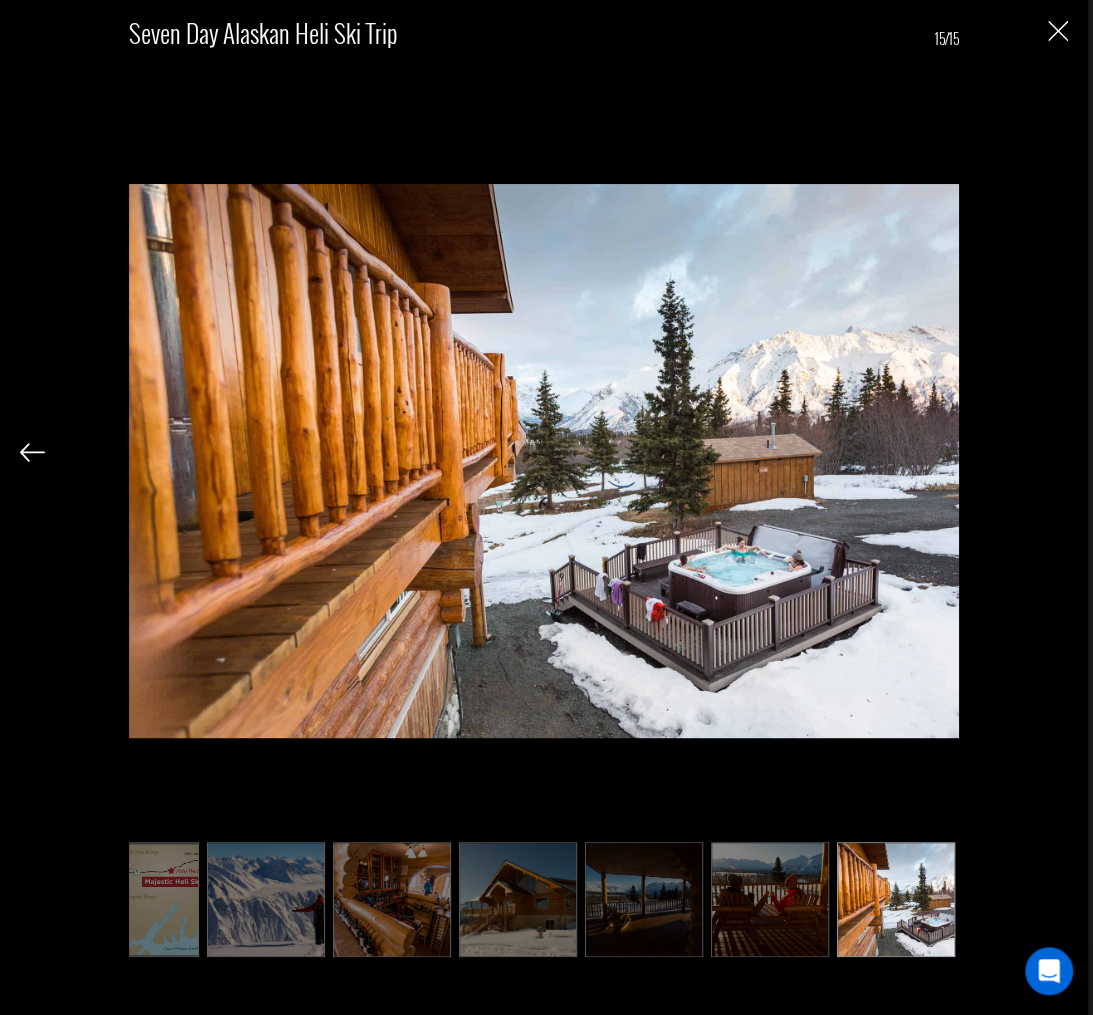 click on "Seven Day Alaskan Heli Ski Trip
[NUMBER]/[NUMBER]" at bounding box center [544, 482] 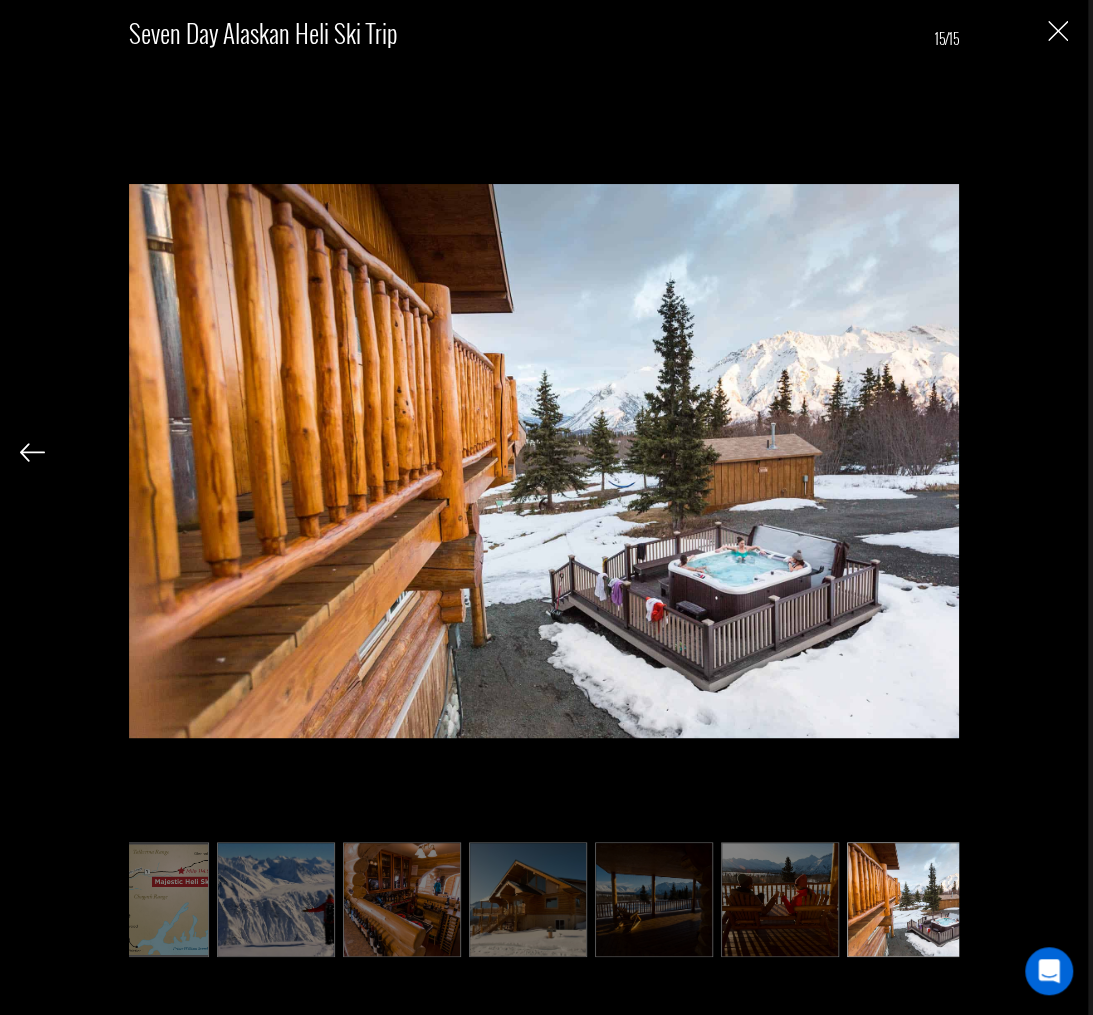 click at bounding box center [32, 452] 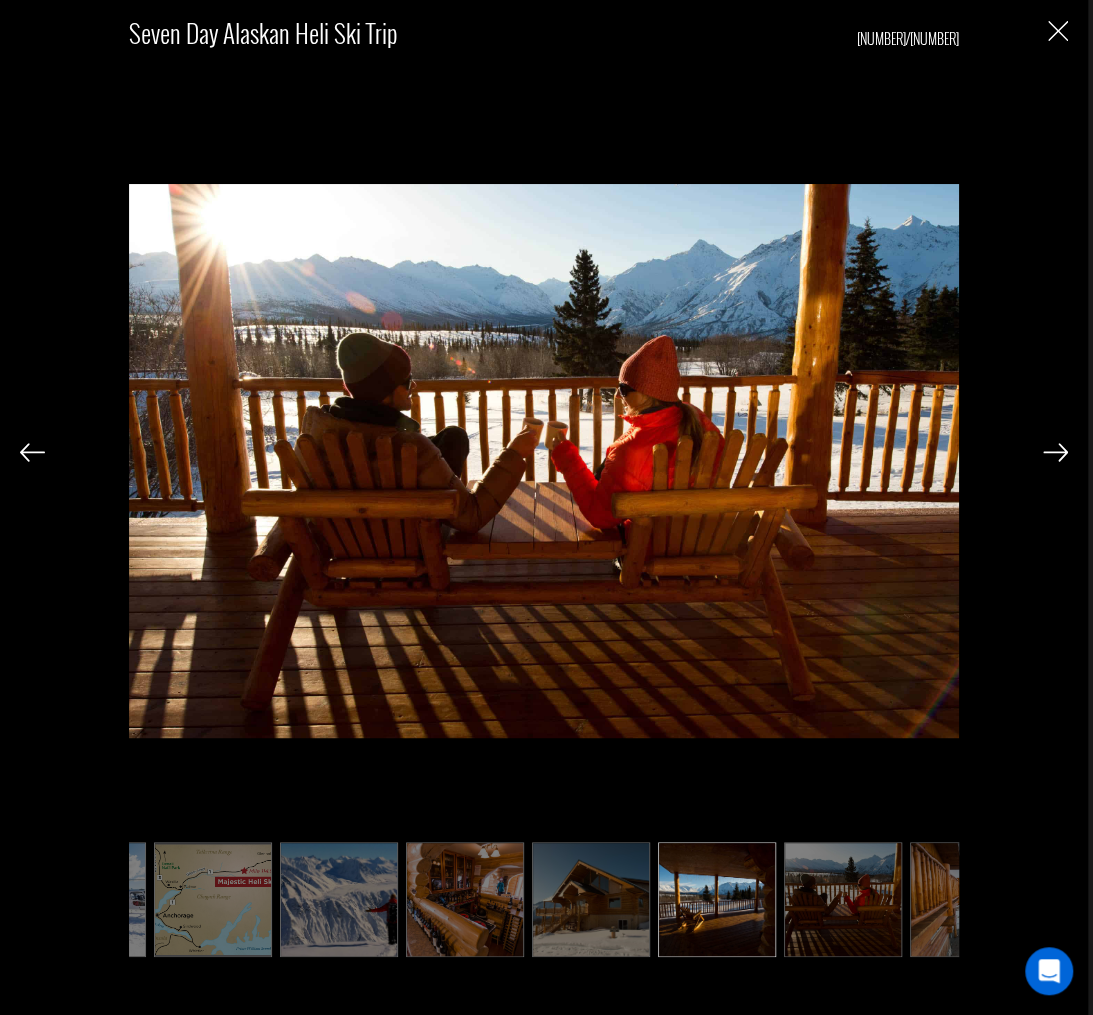 click at bounding box center [32, 452] 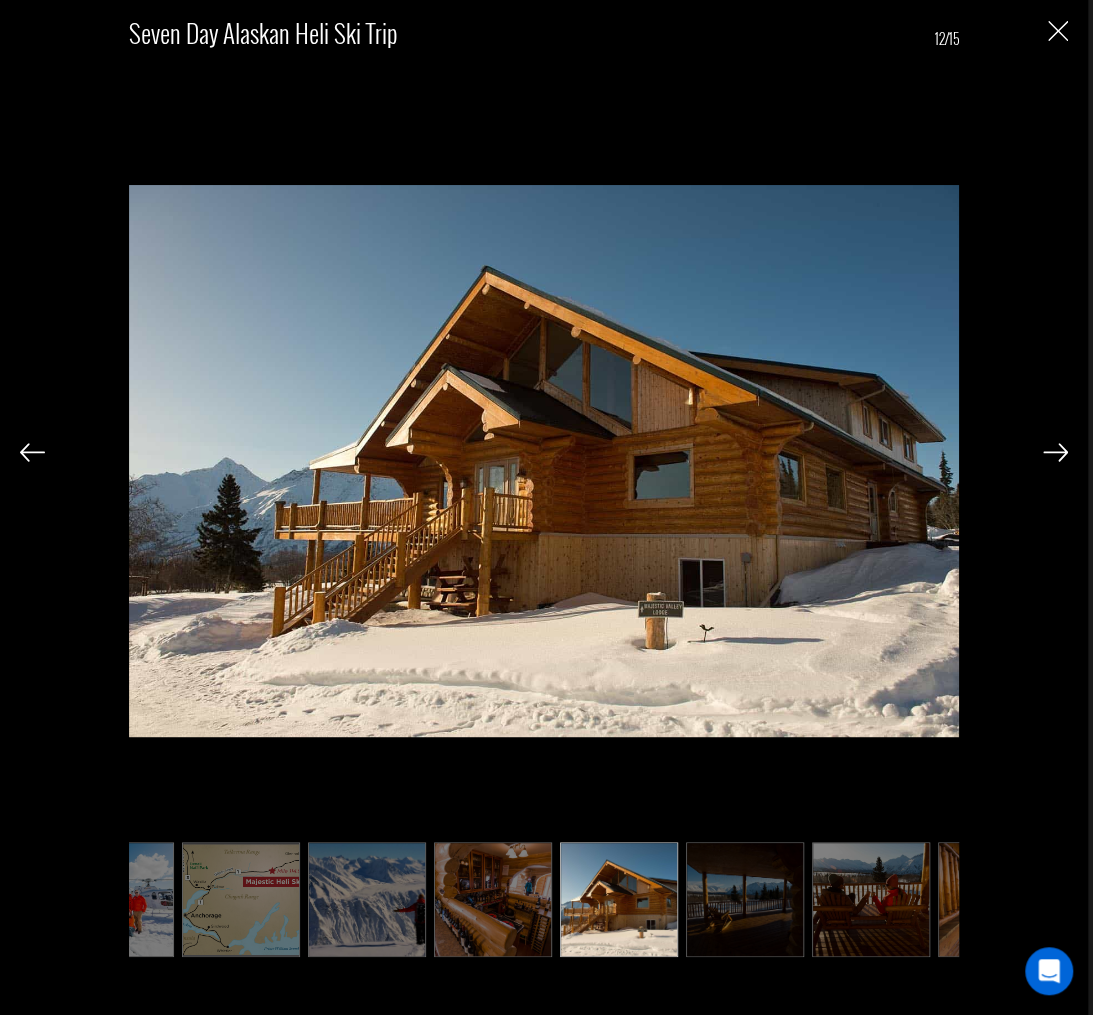 click at bounding box center (32, 452) 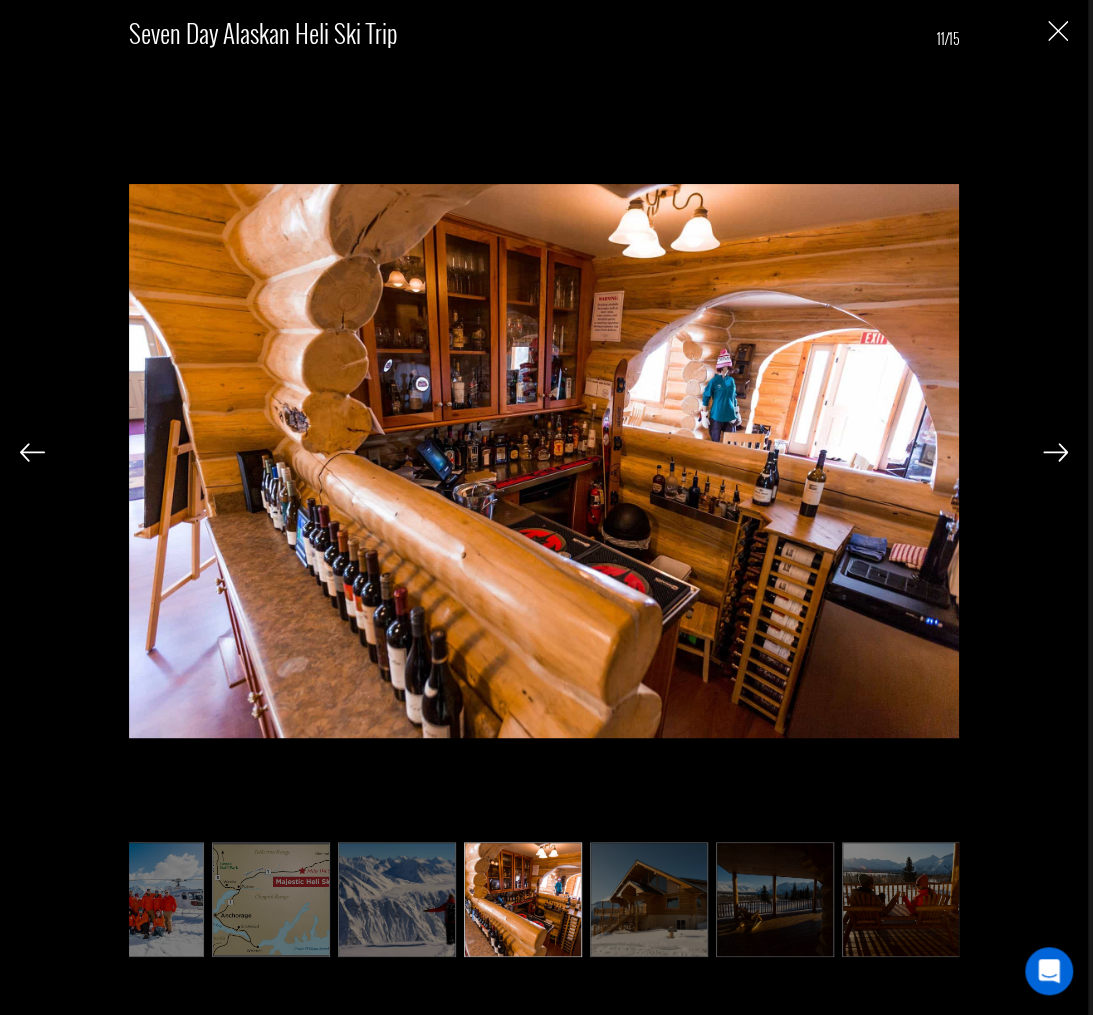 click at bounding box center (1058, 31) 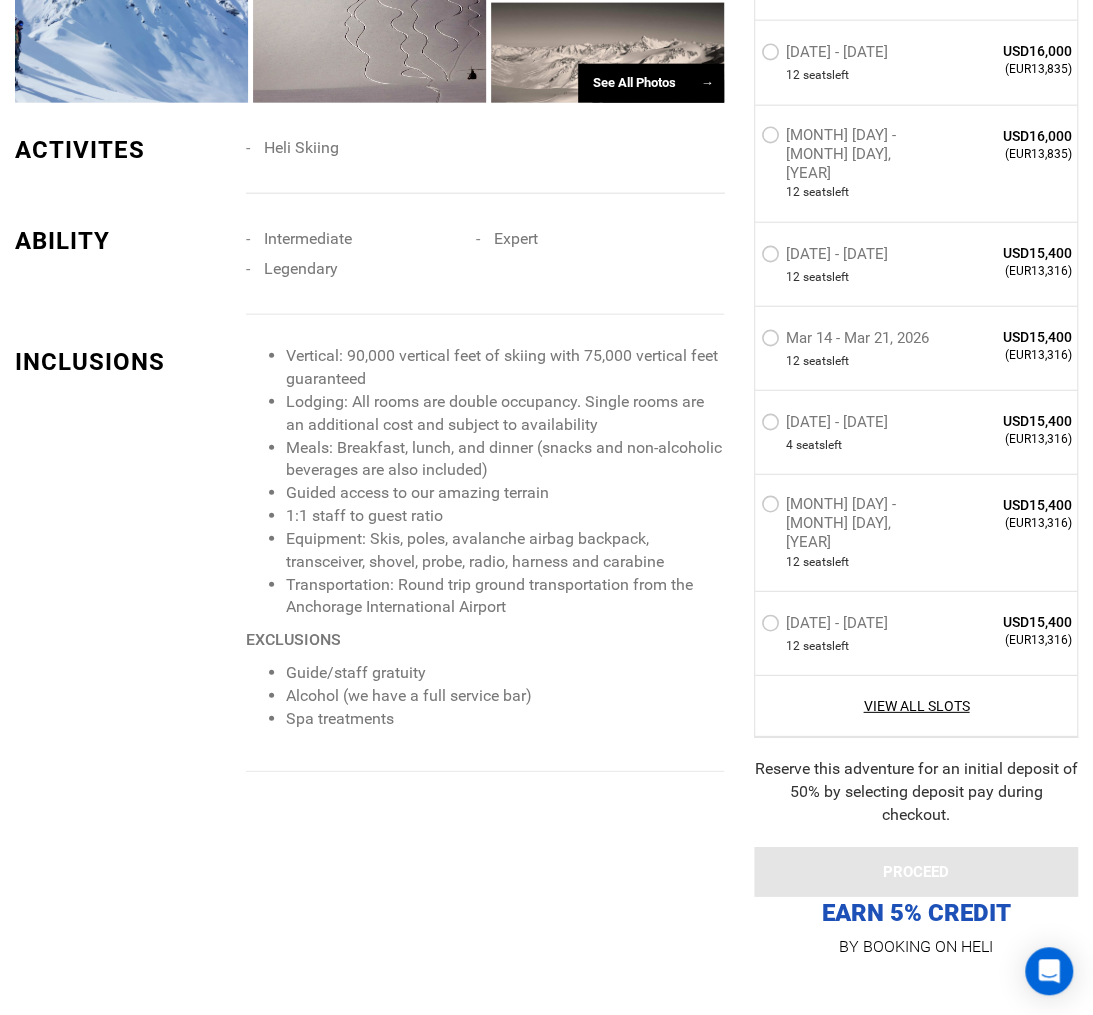 scroll, scrollTop: 0, scrollLeft: 0, axis: both 